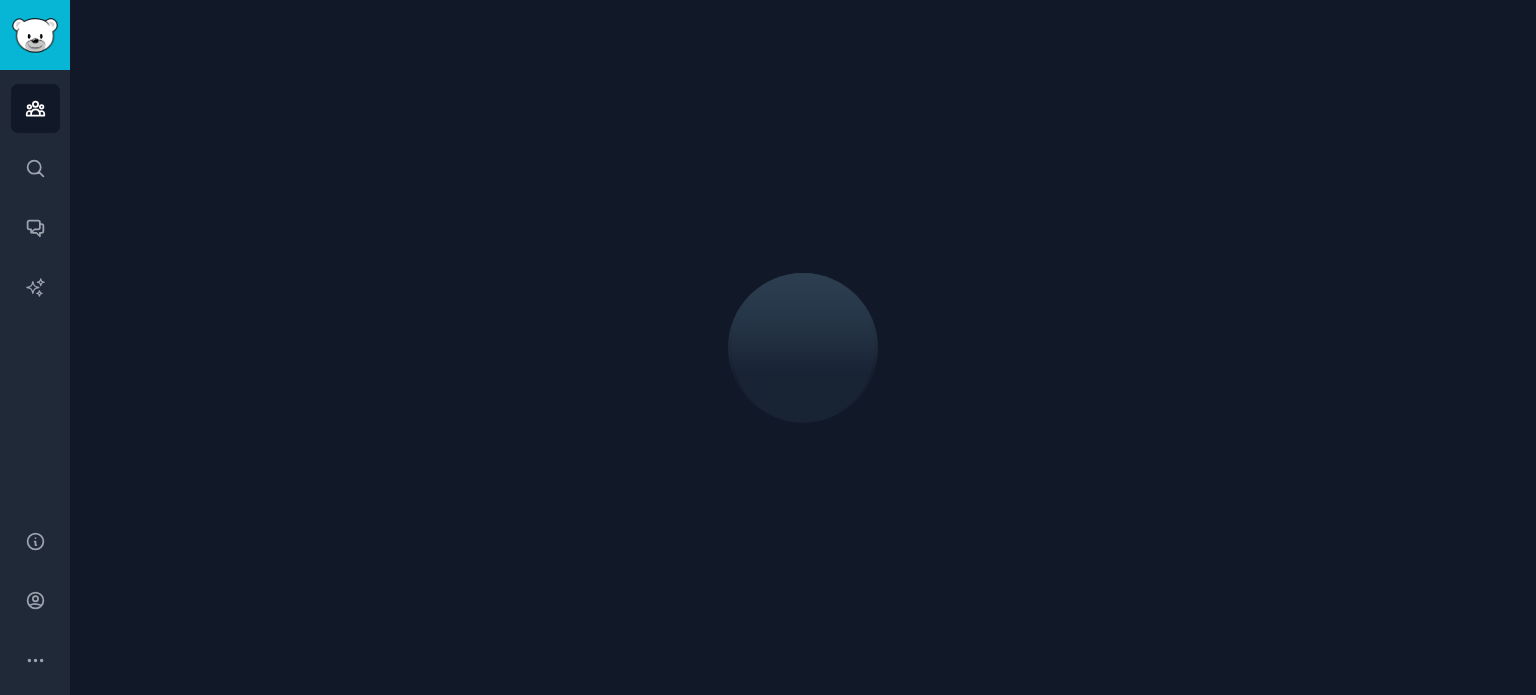 scroll, scrollTop: 0, scrollLeft: 0, axis: both 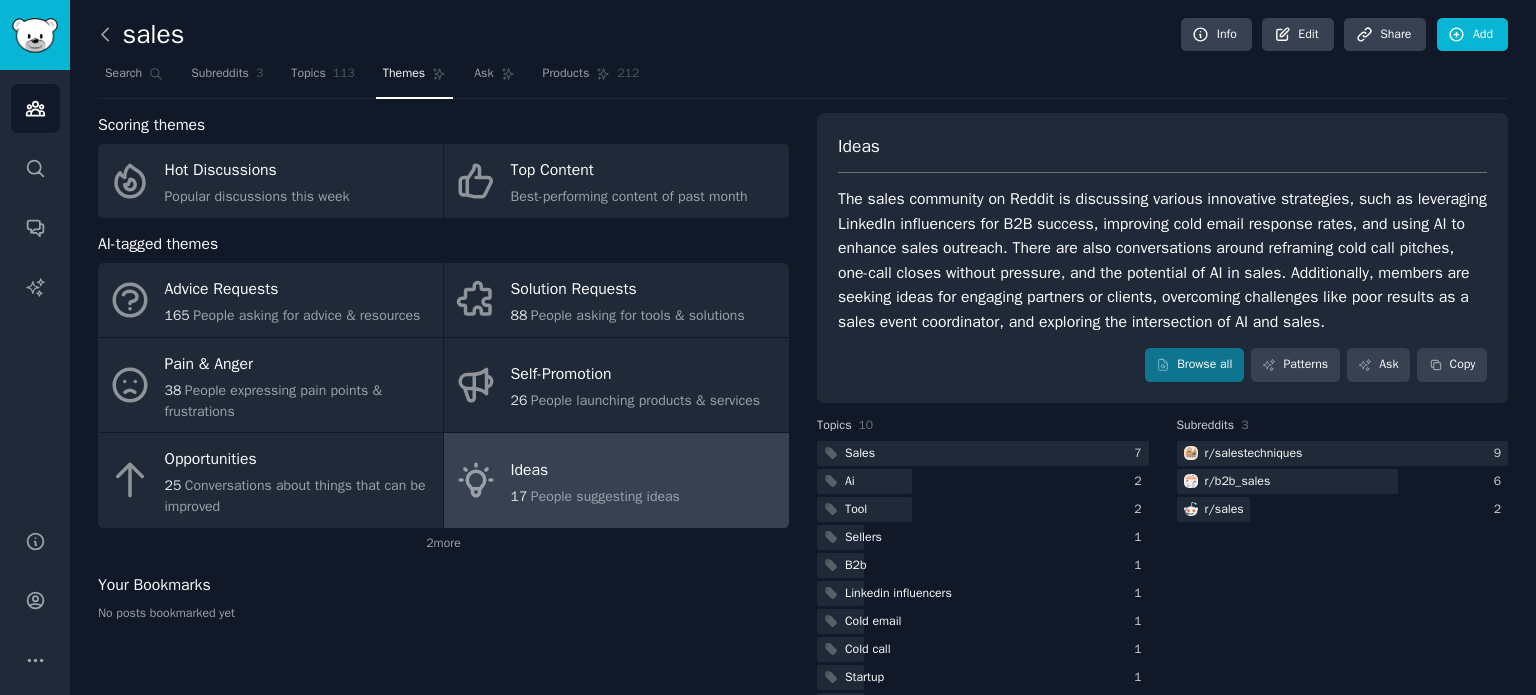 click 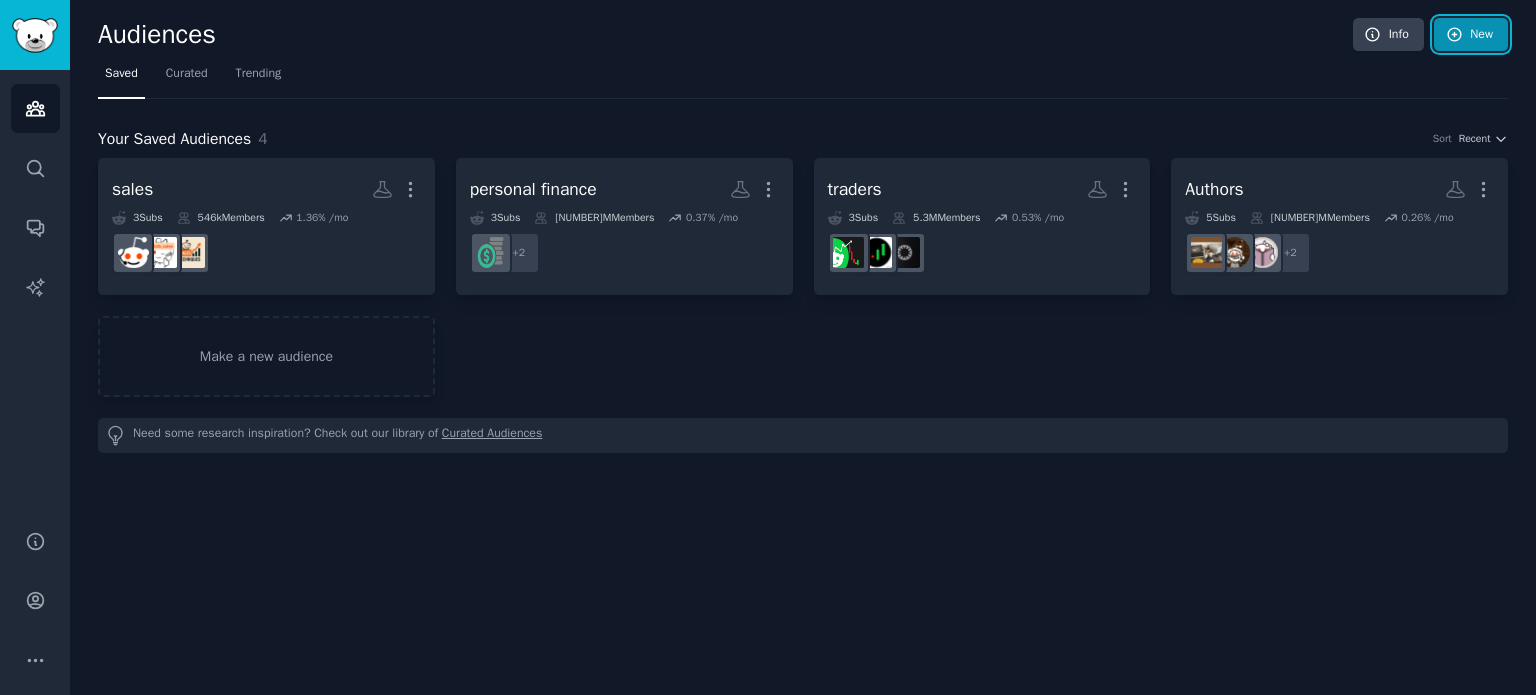 click on "New" at bounding box center (1471, 35) 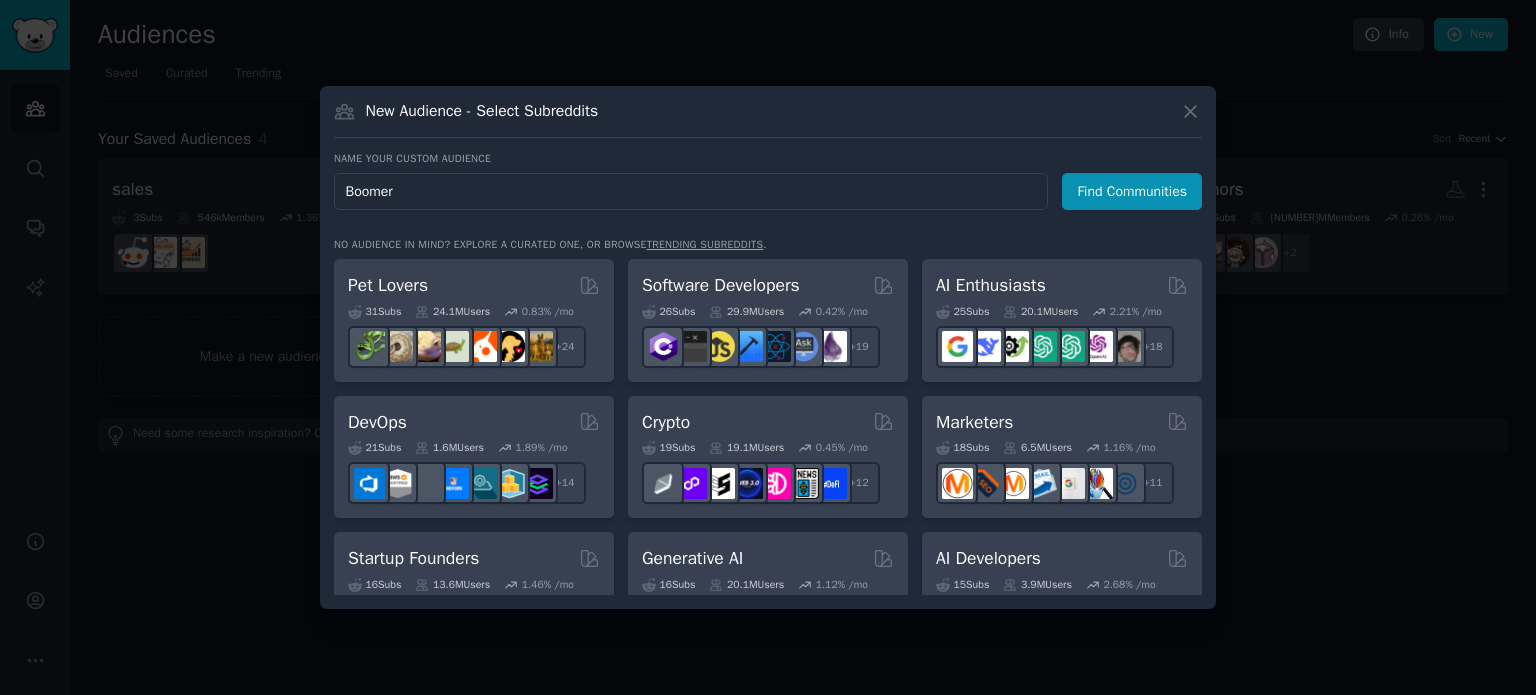 type on "Boomers" 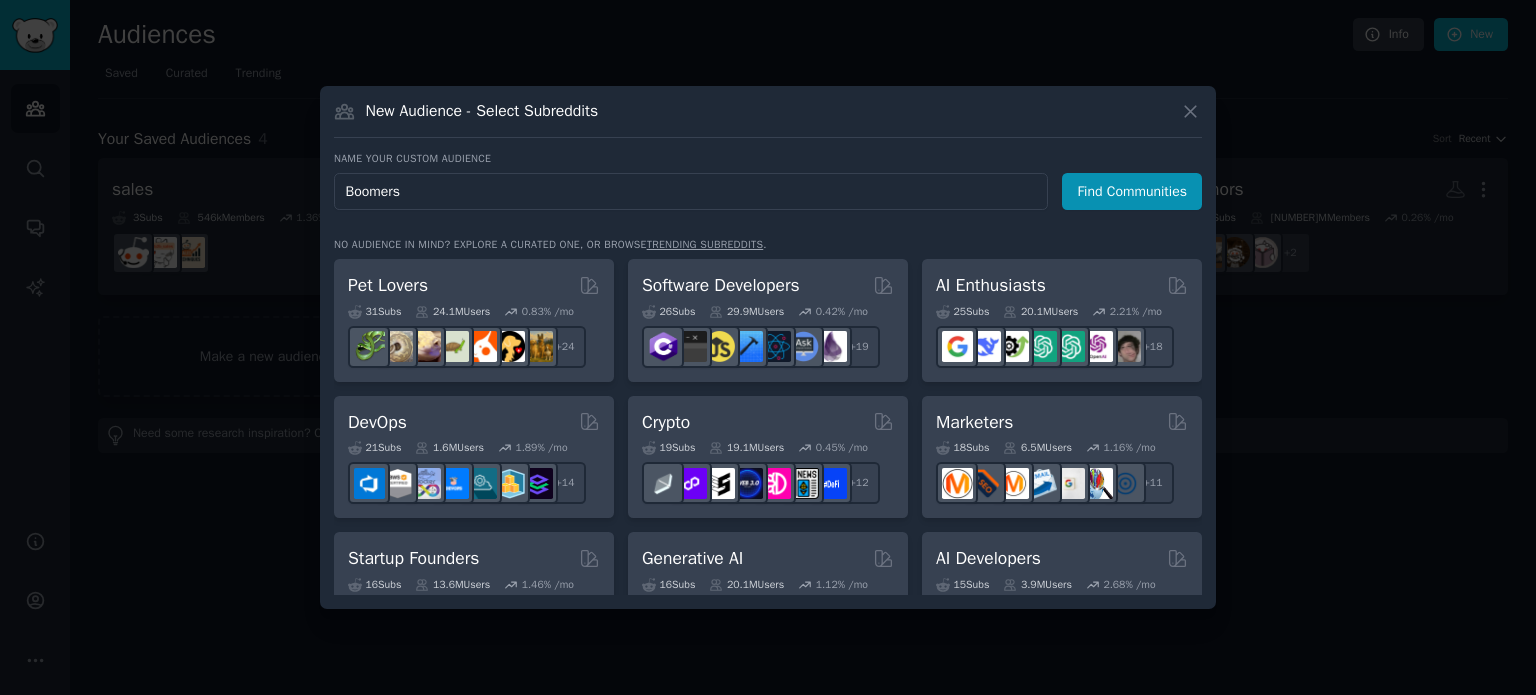 click on "Find Communities" at bounding box center [1132, 191] 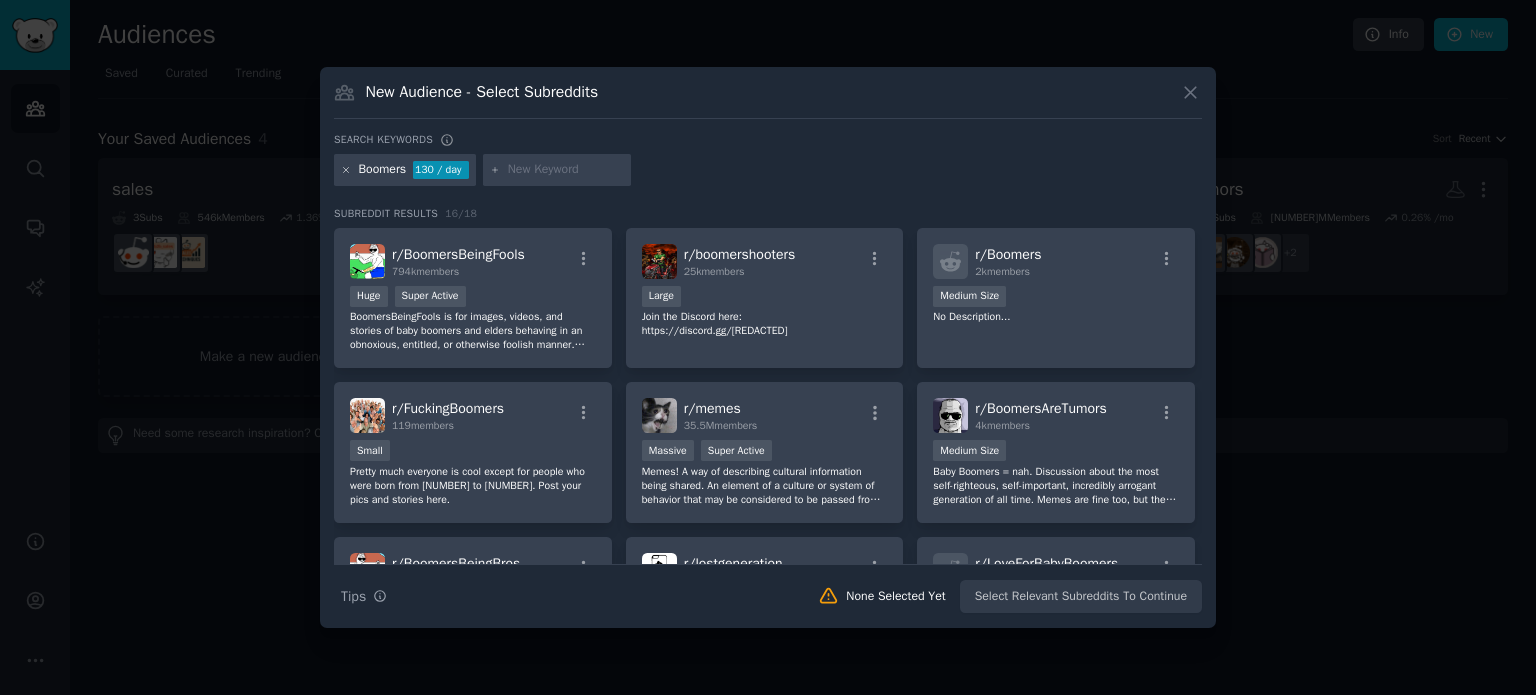 click 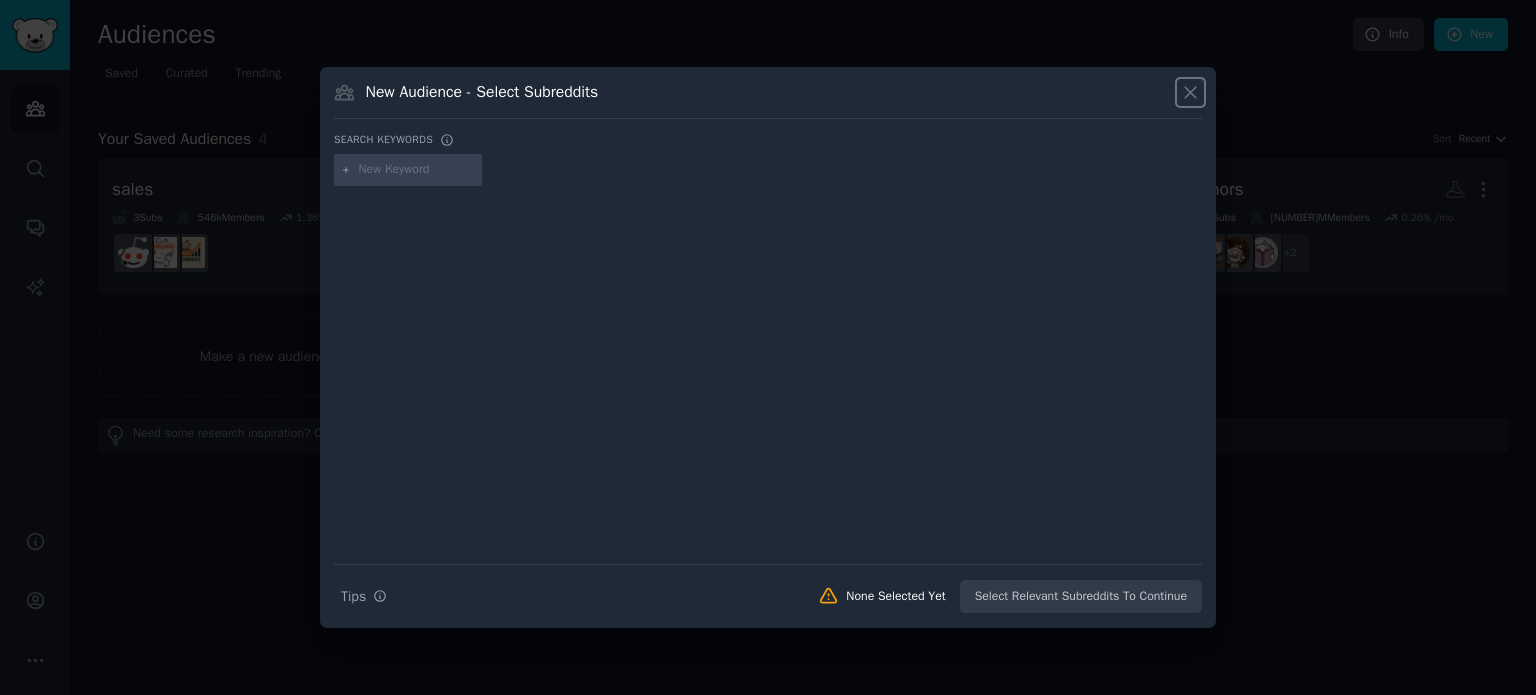 click 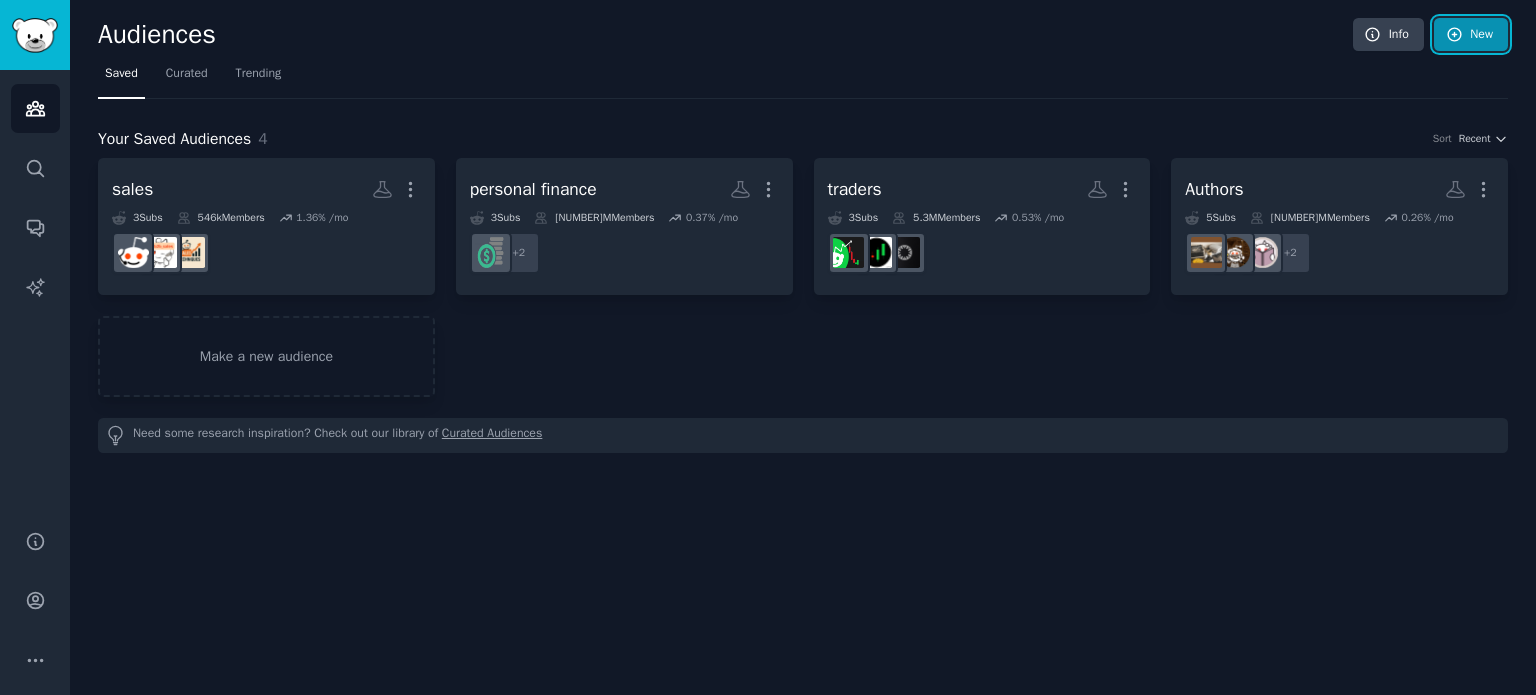 click on "New" at bounding box center [1471, 35] 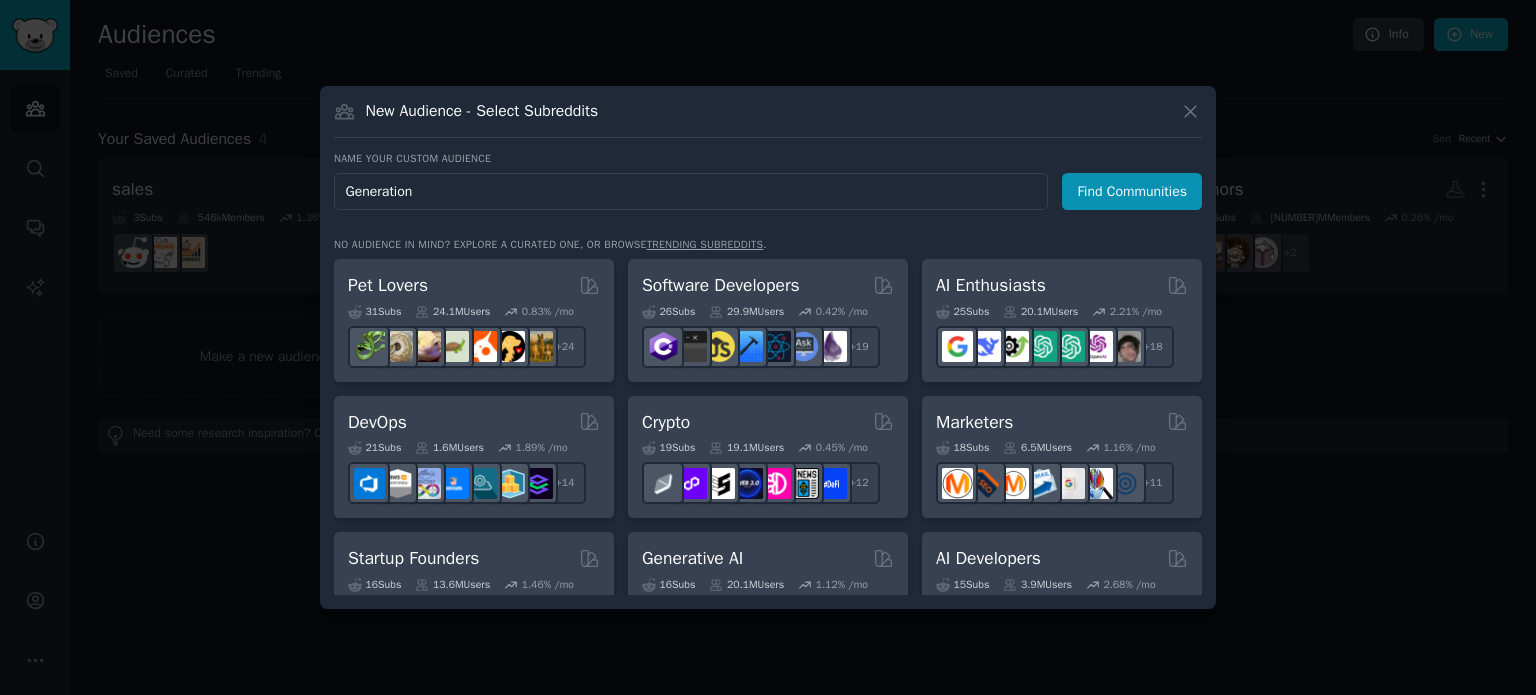 type on "Generation X" 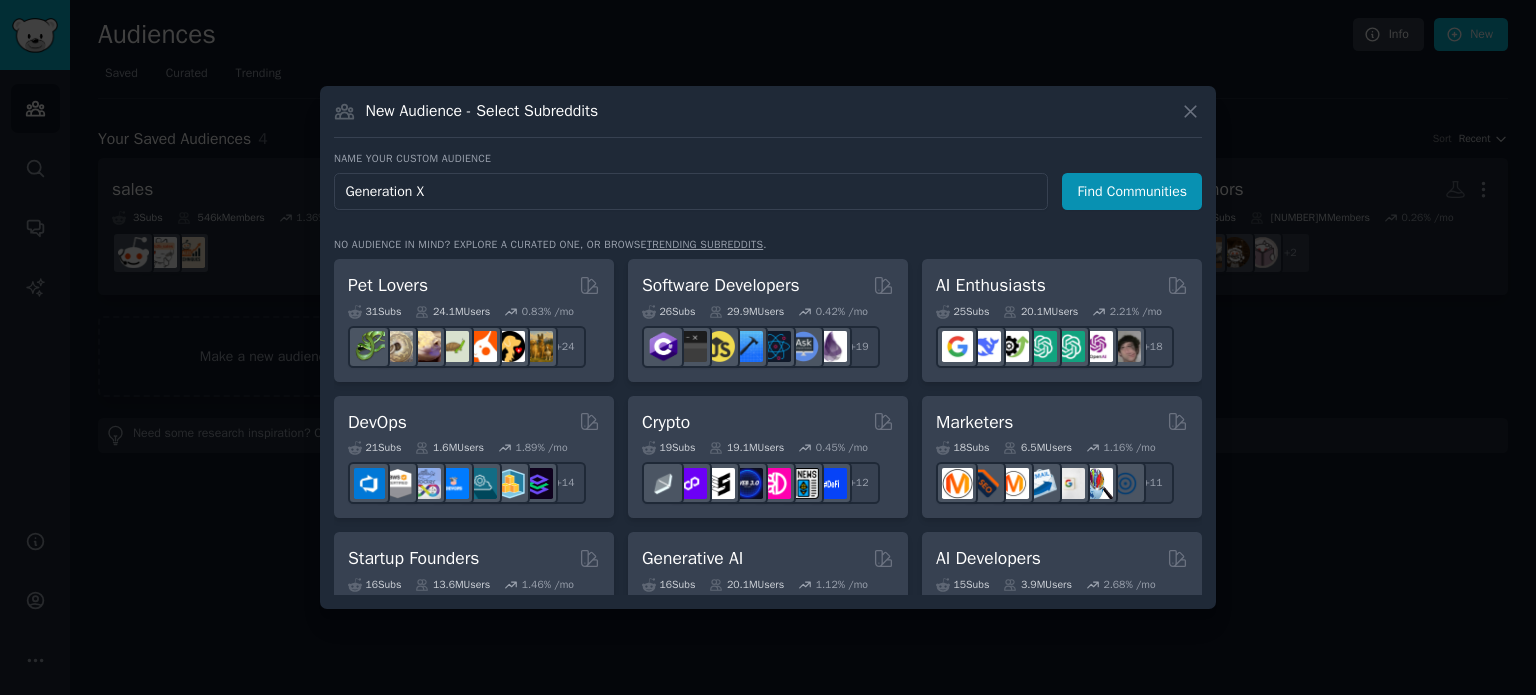 click on "Find Communities" at bounding box center [1132, 191] 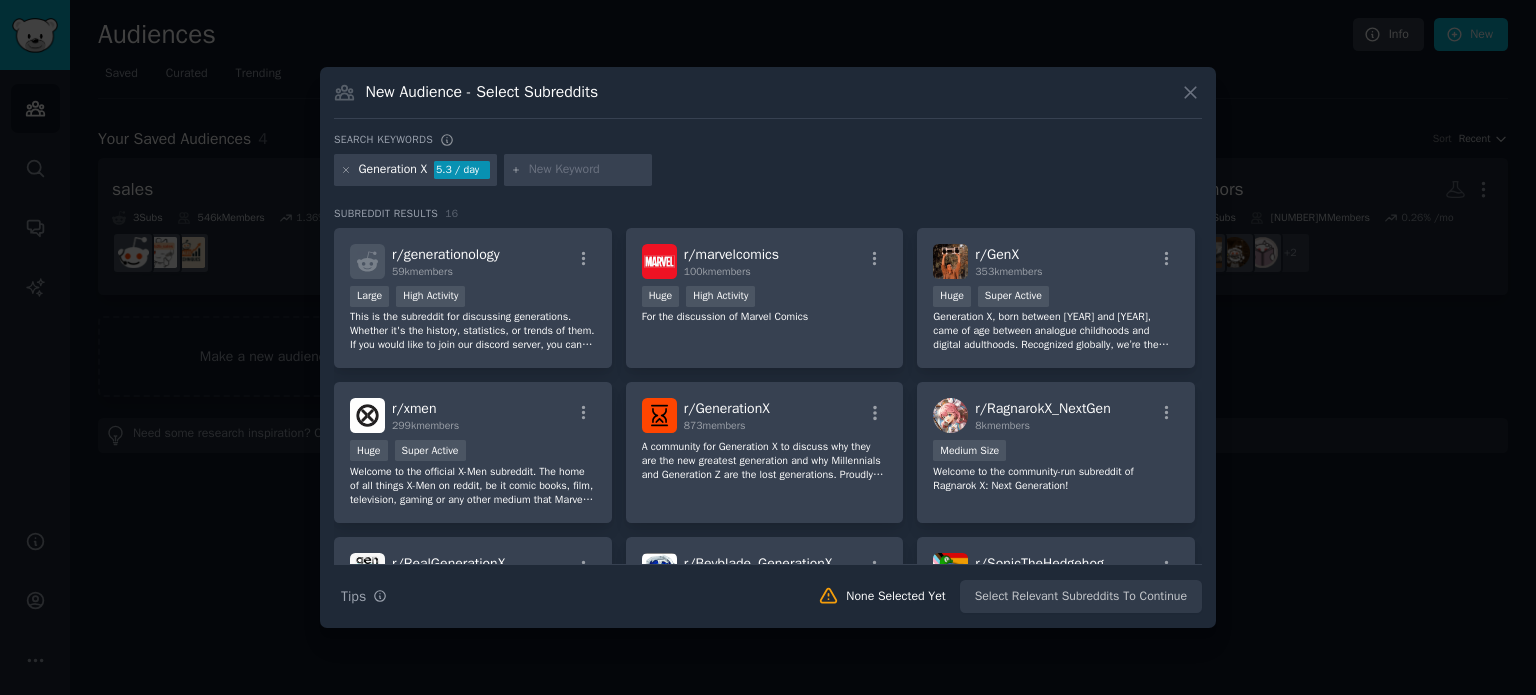 click at bounding box center (587, 170) 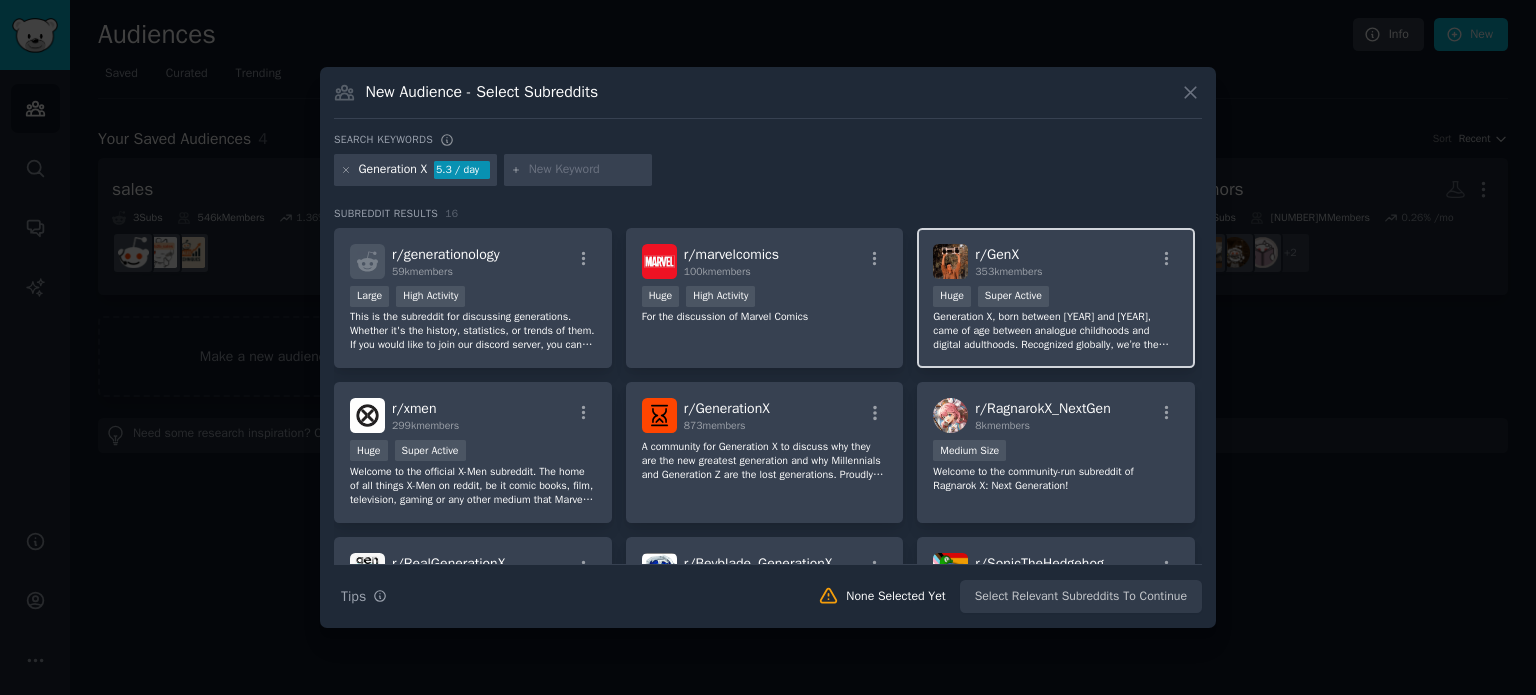 click on "Huge Super Active" at bounding box center (1056, 298) 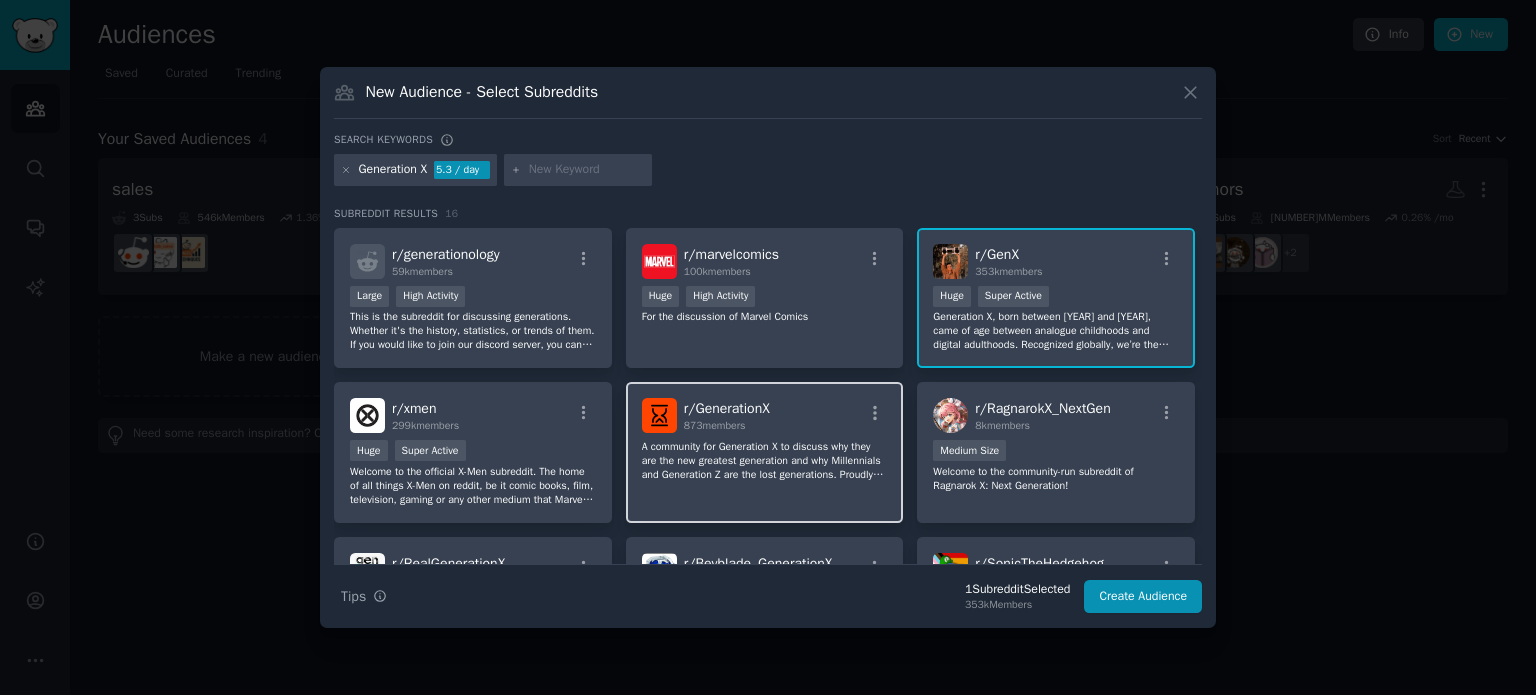 click on "A community for Generation X to discuss why they are the new greatest generation and why Millennials and Generation Z are the lost generations.
Proudly serving less than 1k members because we don't care.  Any group with more than 100k members is clearly fake Gen X.  Probably Millennials born in '81 or '82." 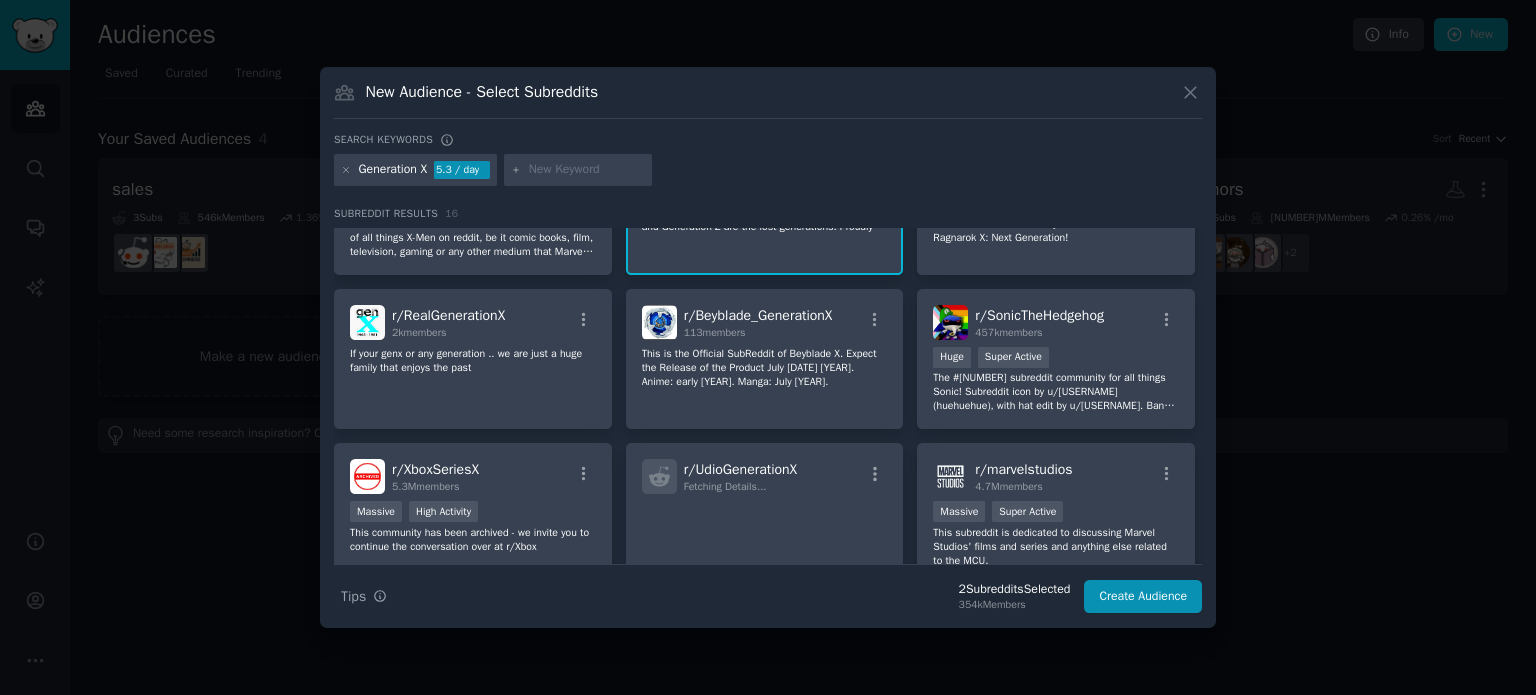 scroll, scrollTop: 0, scrollLeft: 0, axis: both 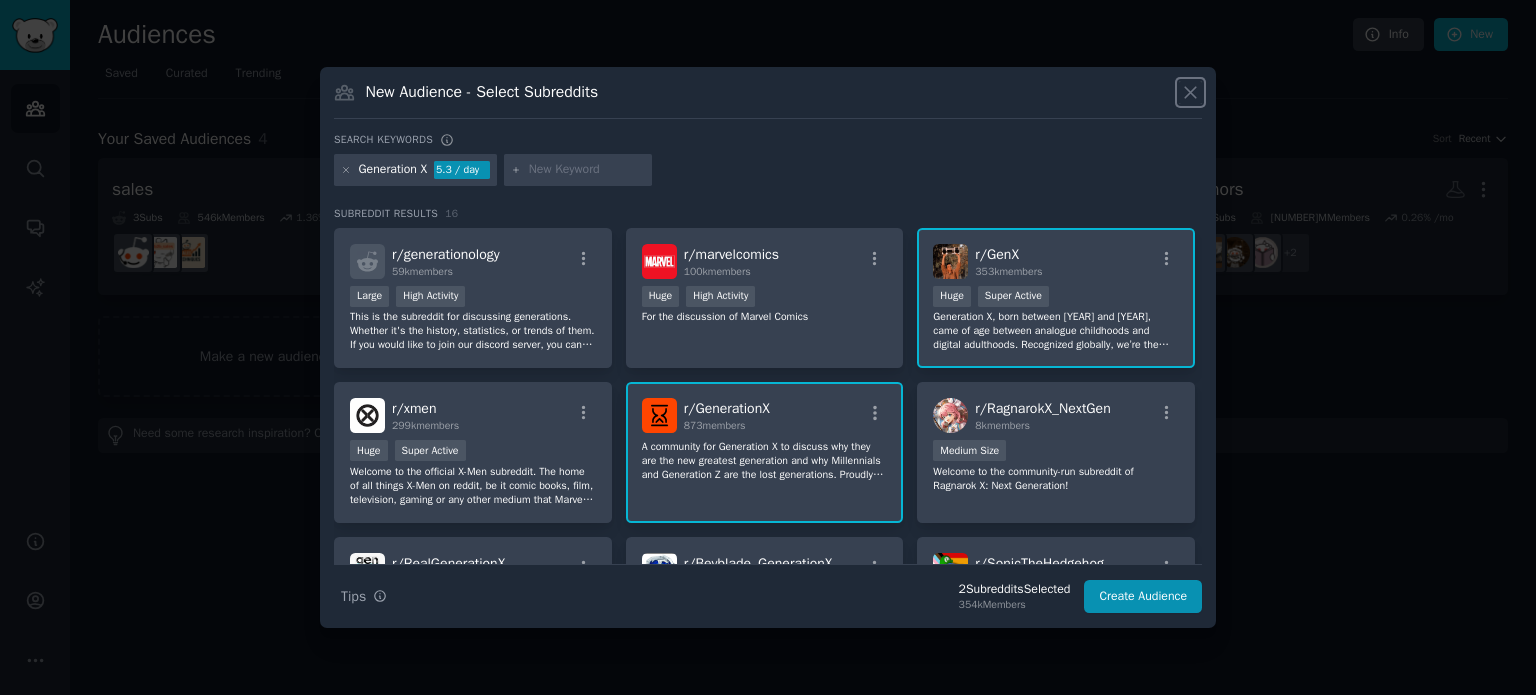 click 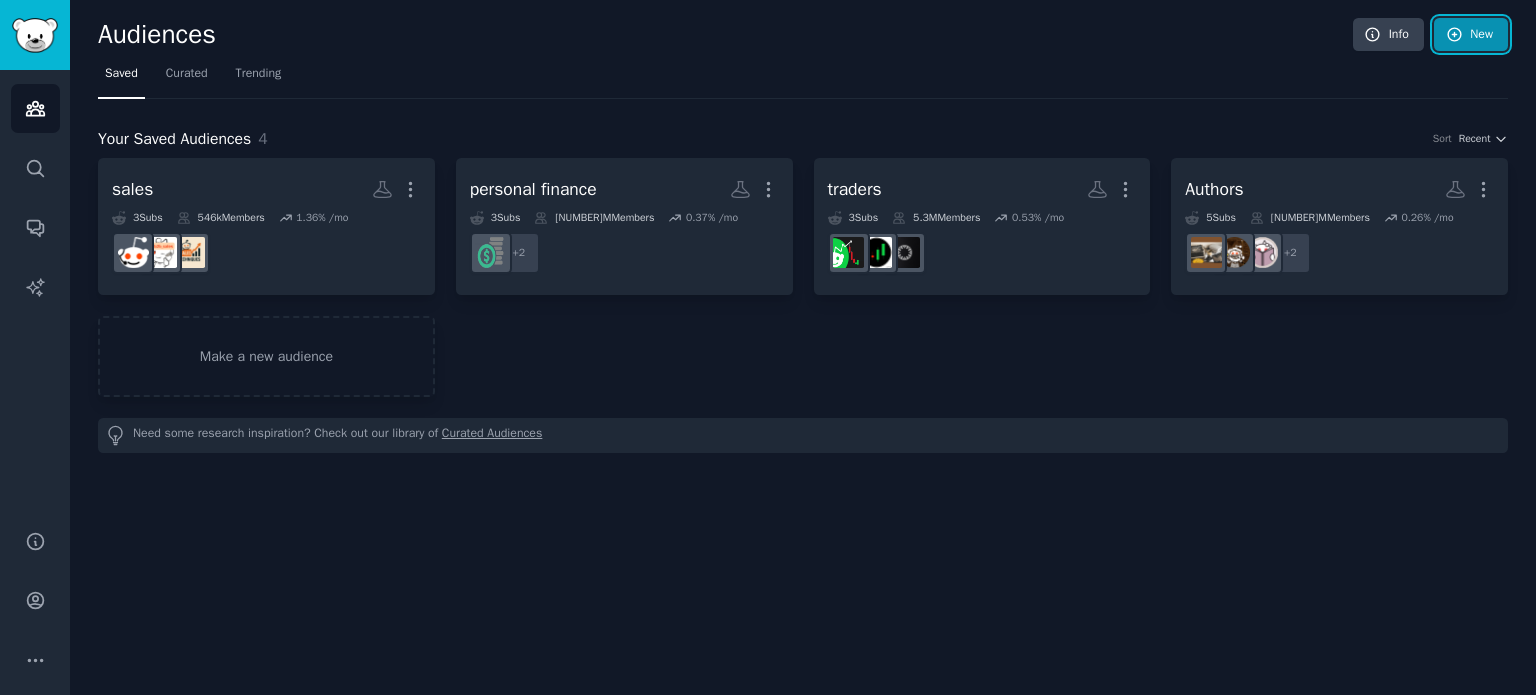 click on "New" at bounding box center [1471, 35] 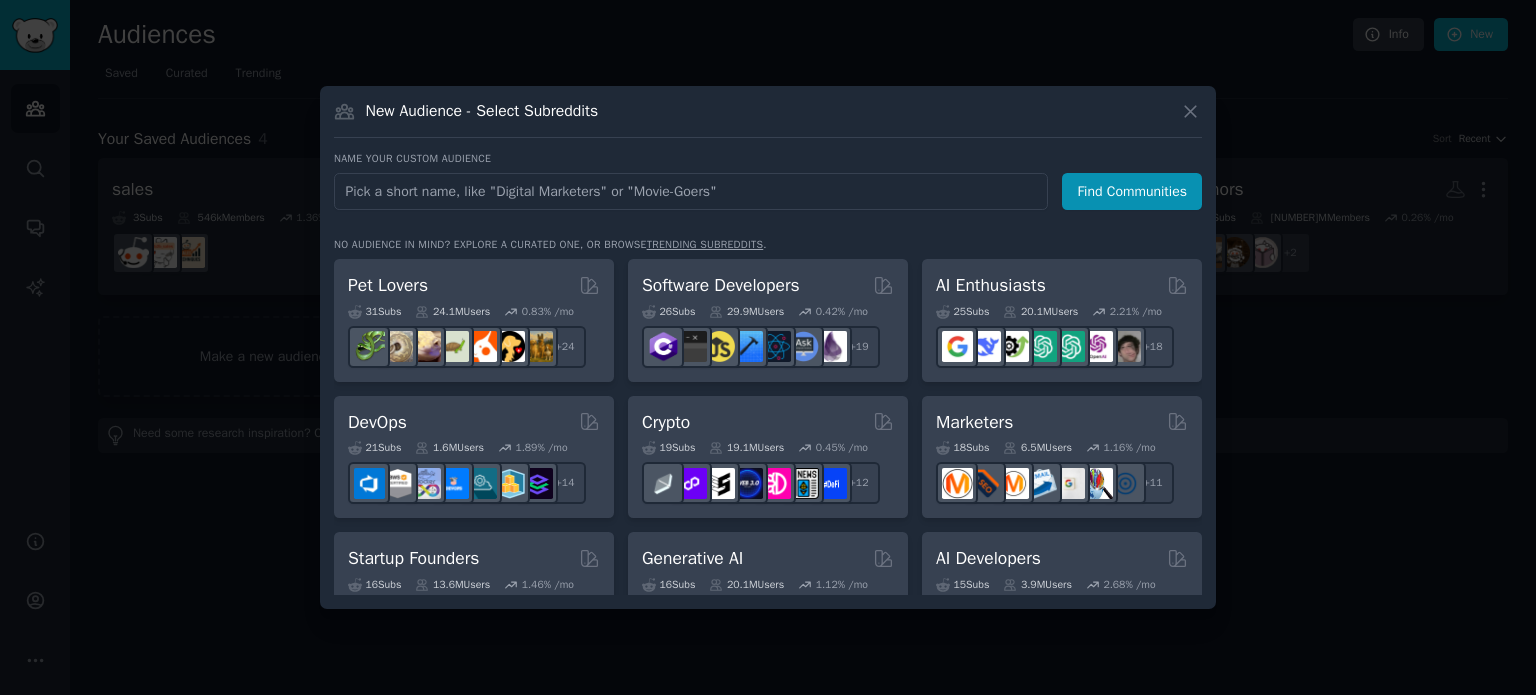 click at bounding box center [691, 191] 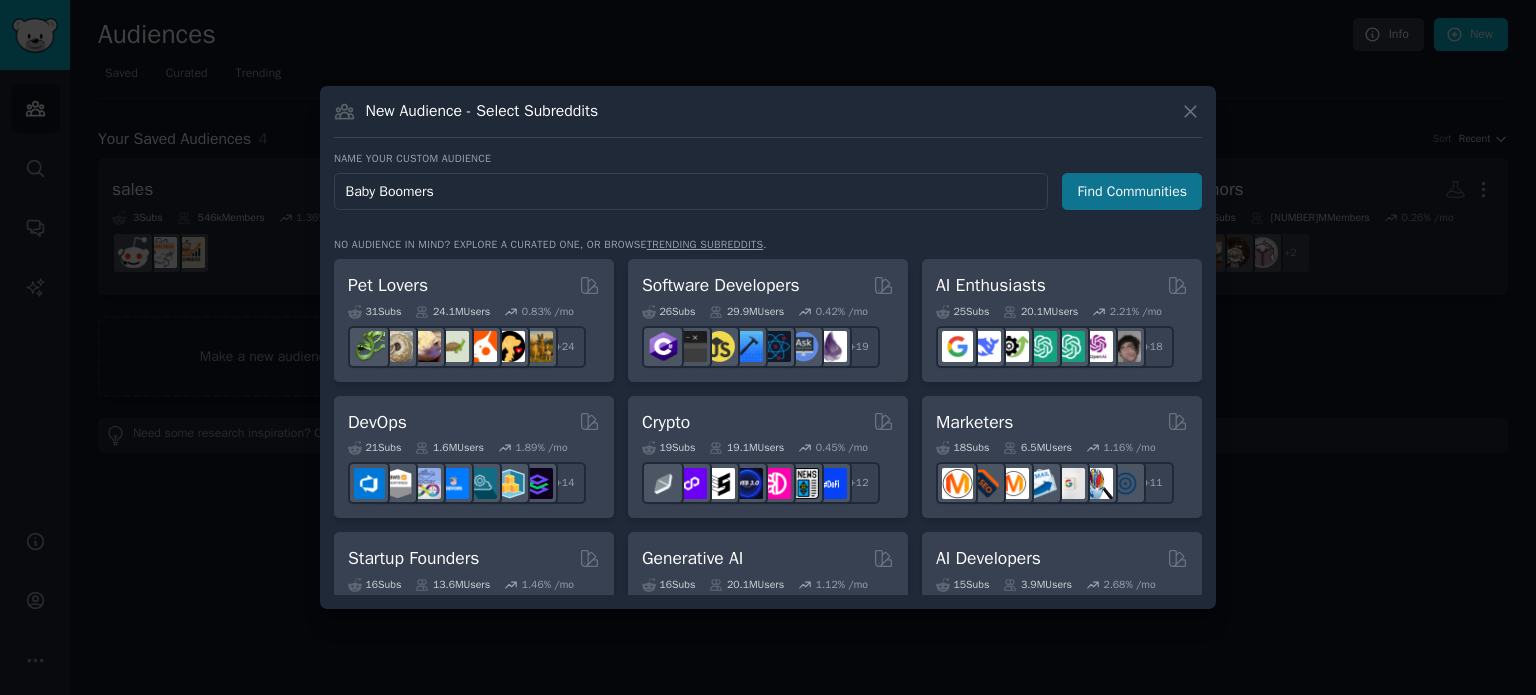 type on "Baby Boomers" 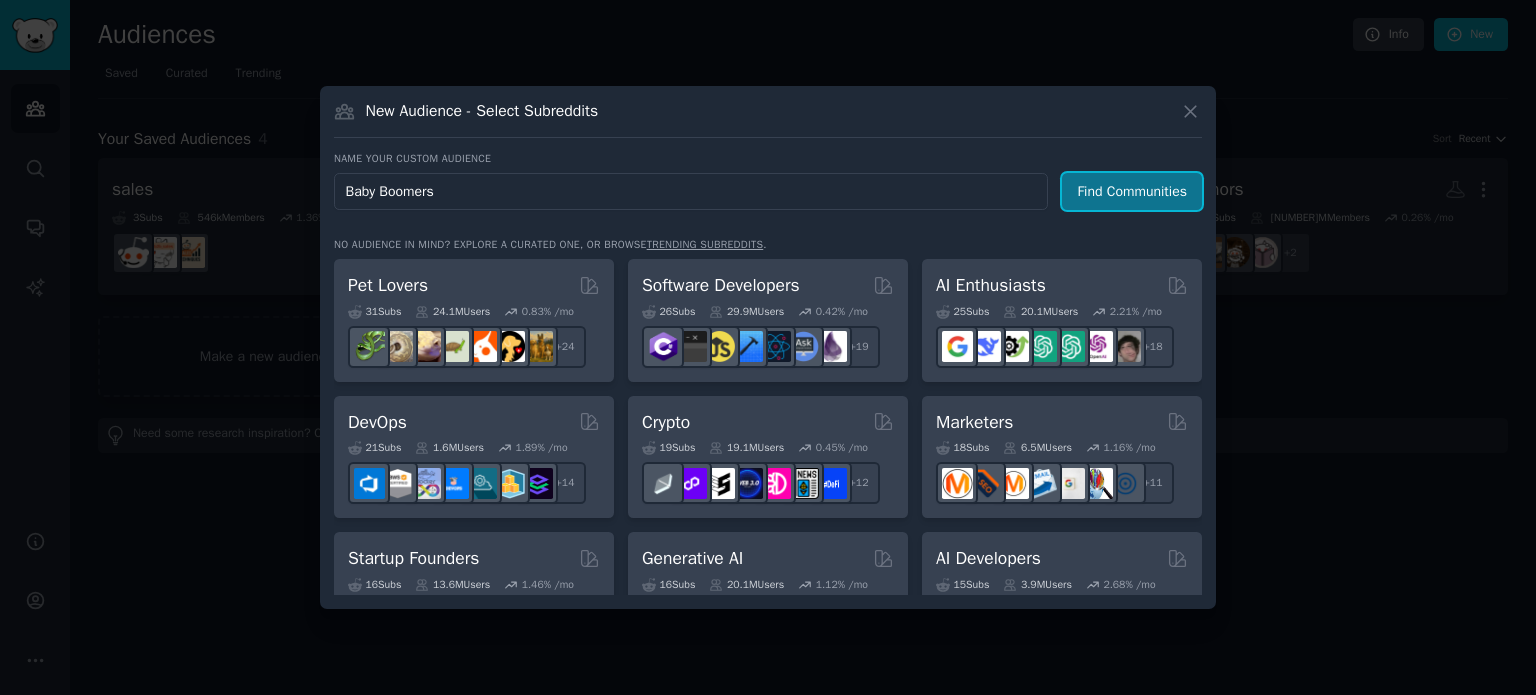 click on "Find Communities" at bounding box center [1132, 191] 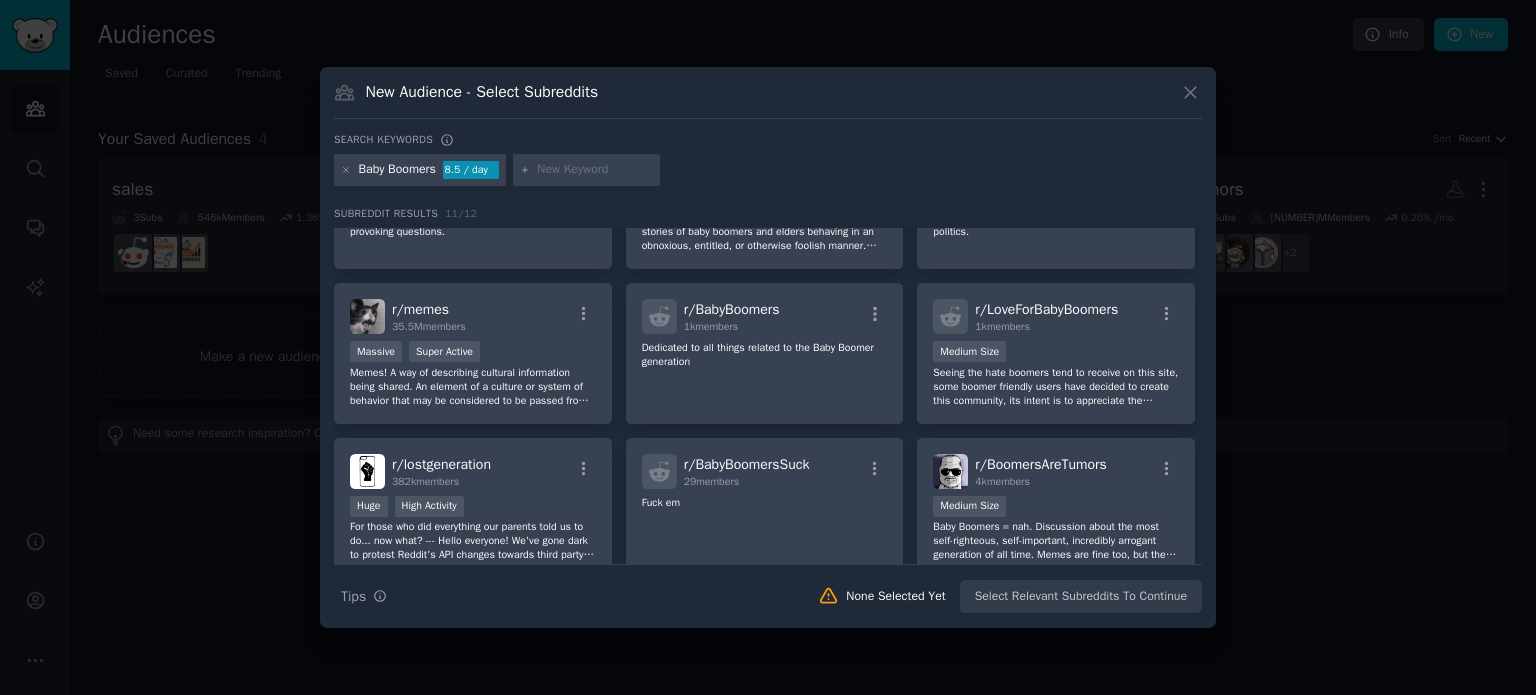 scroll, scrollTop: 110, scrollLeft: 0, axis: vertical 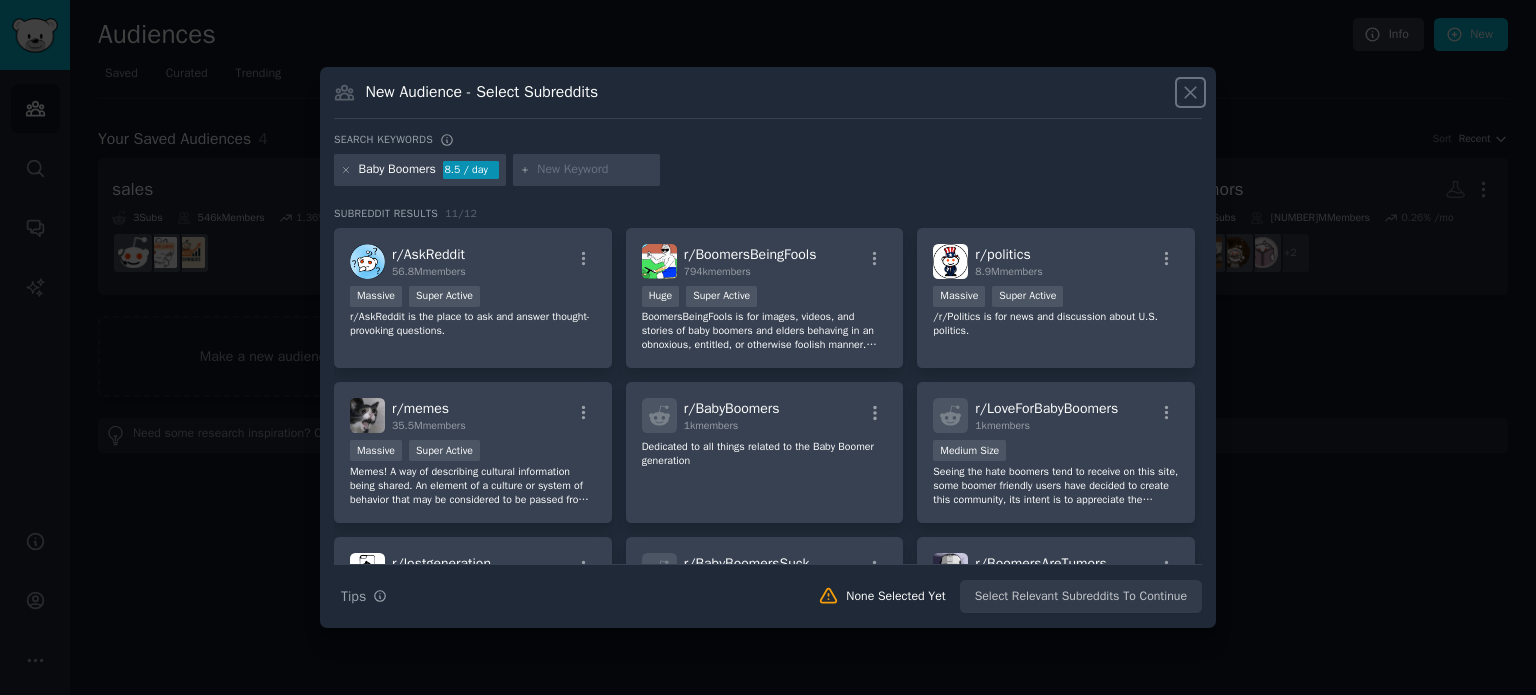 click 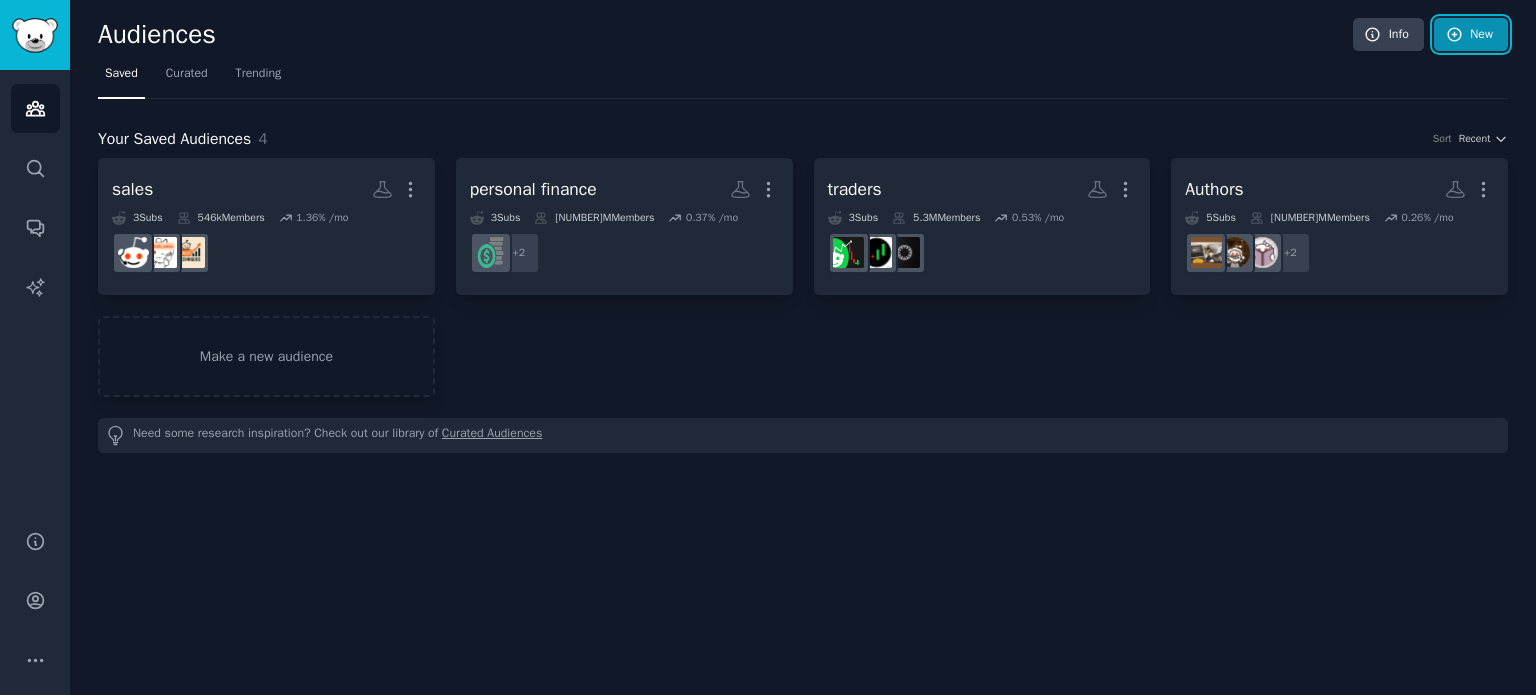 click 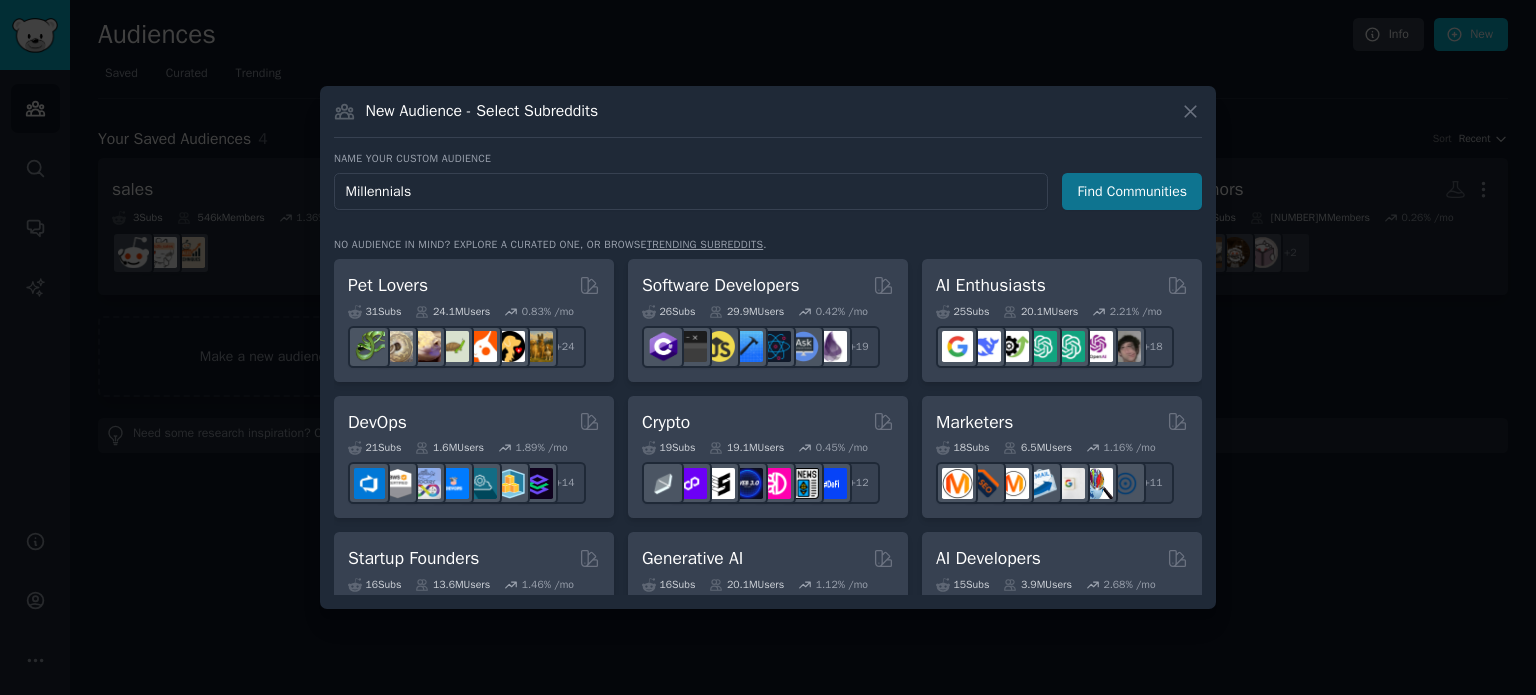 type on "Millennials" 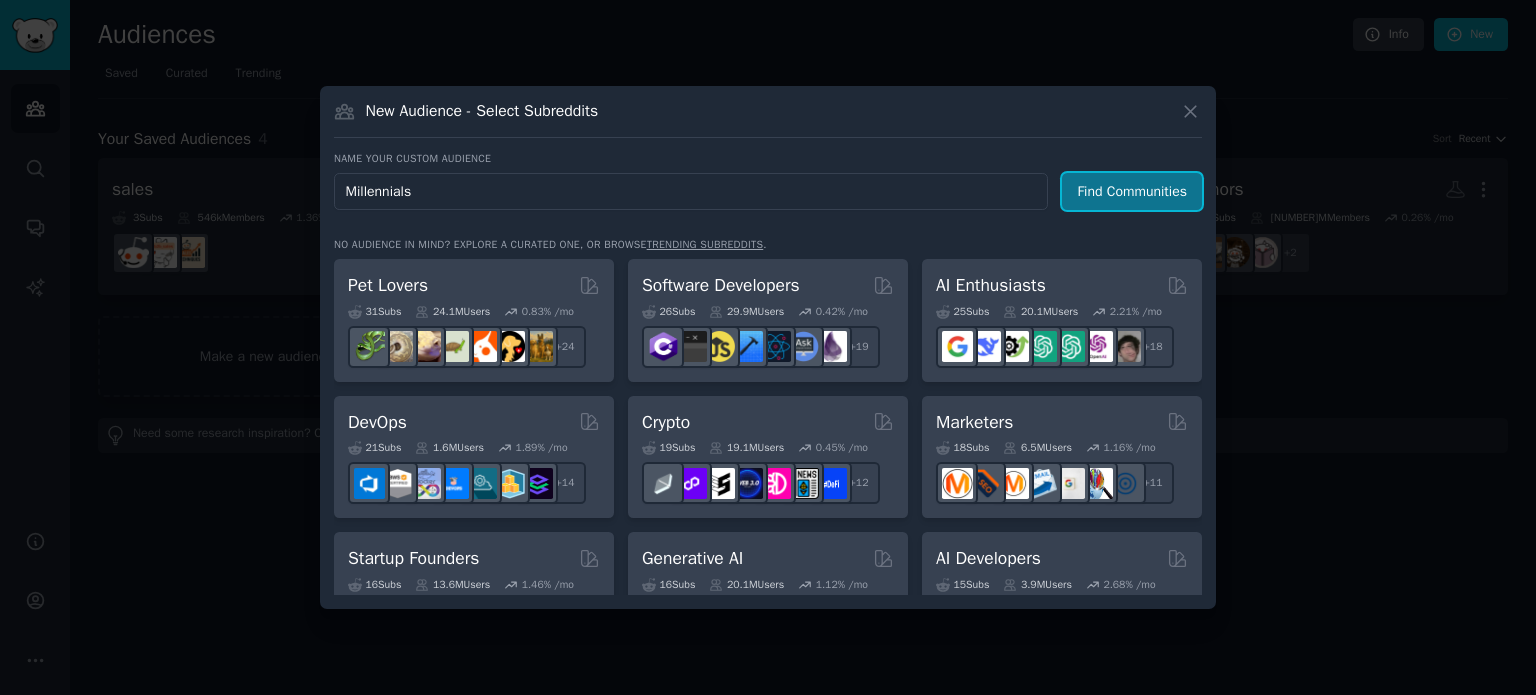 click on "Find Communities" at bounding box center (1132, 191) 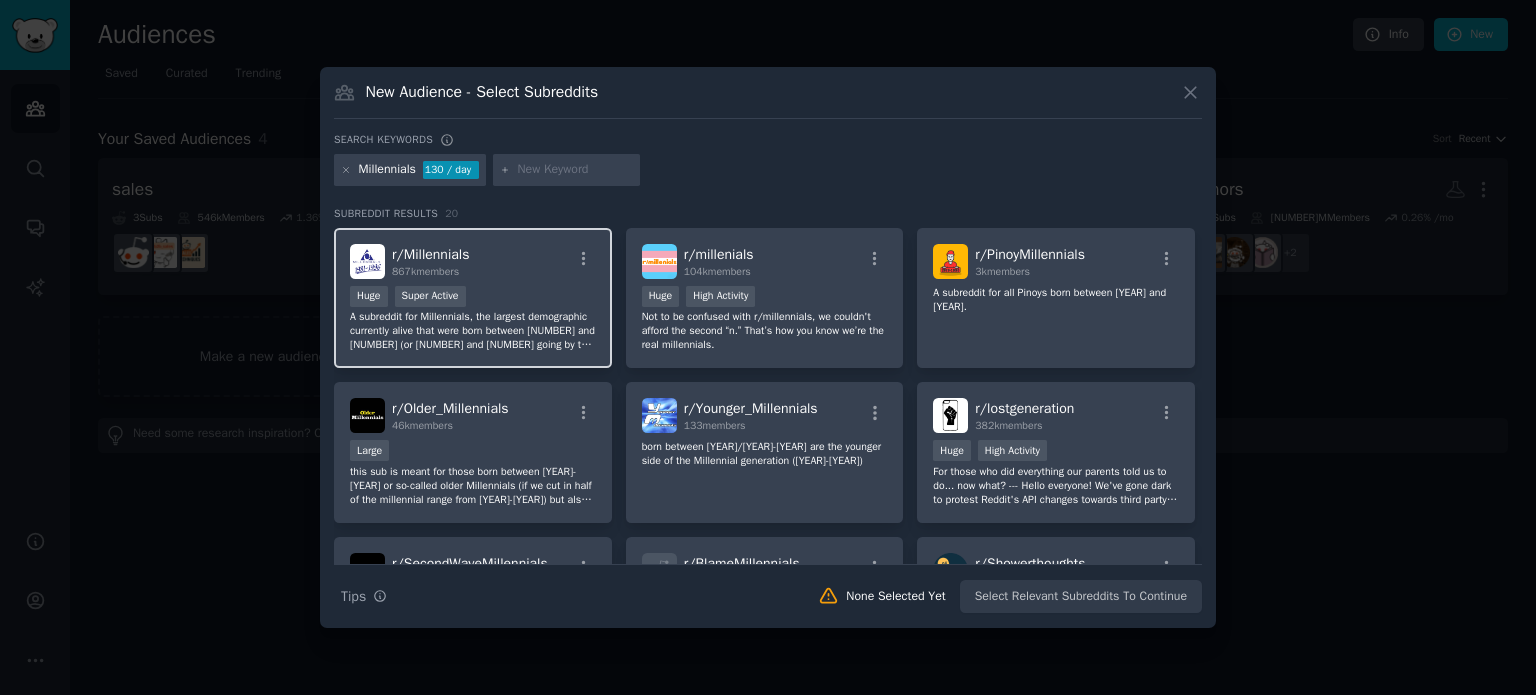 click on "A subreddit for Millennials, the largest demographic currently alive that were born between 1981 and 1996 (or 1980 and 2000 going by the loosest definition). This community is a place to hang out and discuss content related to our Generation. Please read the rules. Enjoy your stay and have fun!
Join our Discord: https://discord.gg/ErJz3ktyGk" at bounding box center [473, 331] 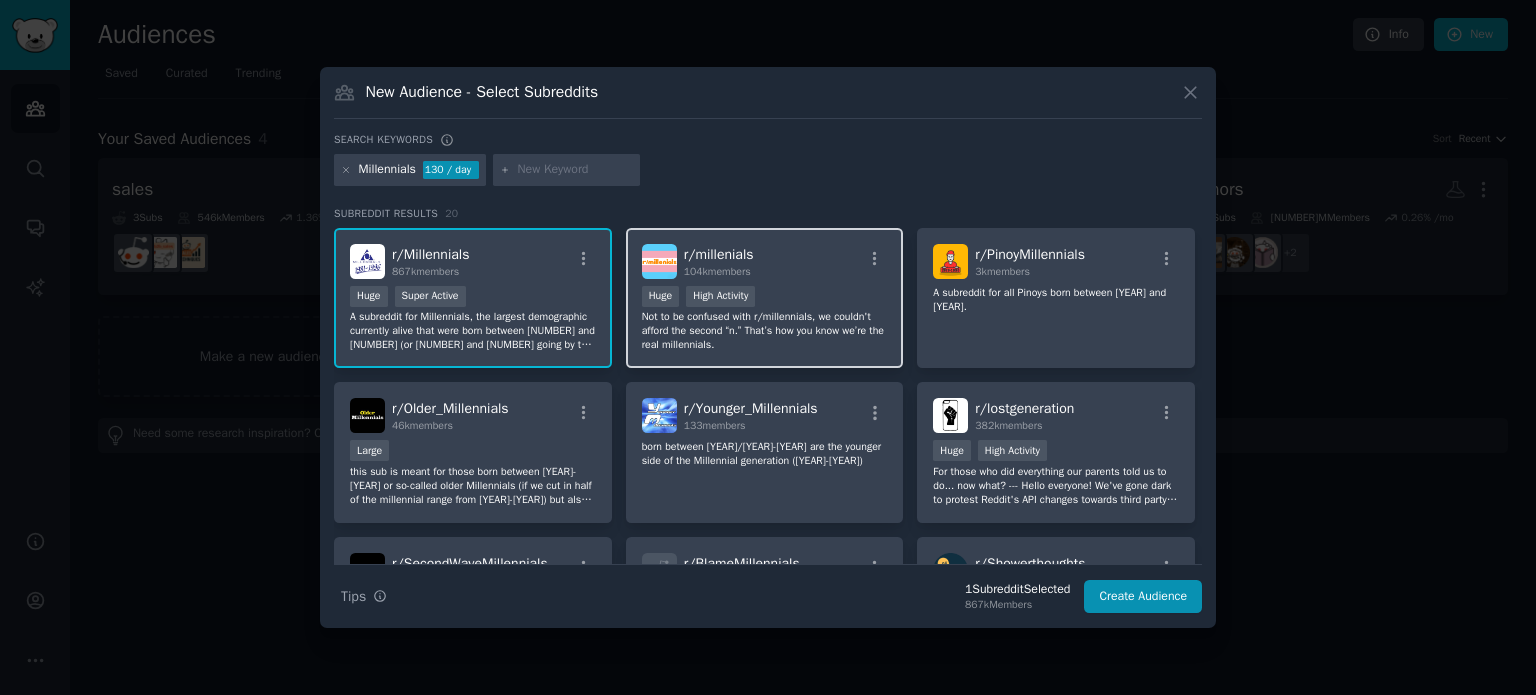 click on "Not to be confused with r/millennials, we couldn't afford the second “n.” That’s how you know we’re the real millennials." at bounding box center (765, 331) 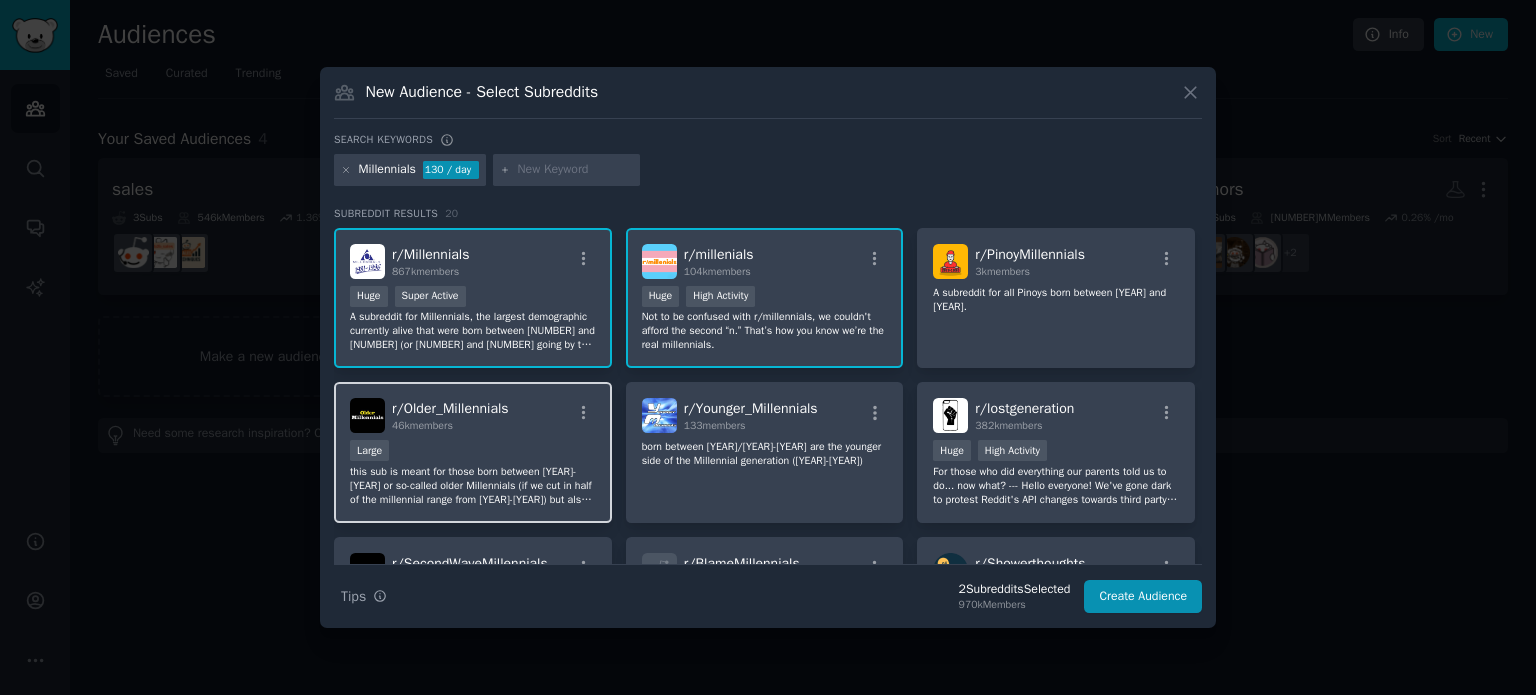 click on "this sub is meant for those born between 1981-1988 or so-called older Millennials (if we cut in half of the millennial range from 1981-1996)
but also other individuals are welcome to this sub. we discuss our childhood experiences somewhere between the late 80s to the mid-90s (we may have been influenced a bit by GenX culture as well) and our high school years from the late 90s to the mid-2000s (class of 1999-2006)" at bounding box center (473, 486) 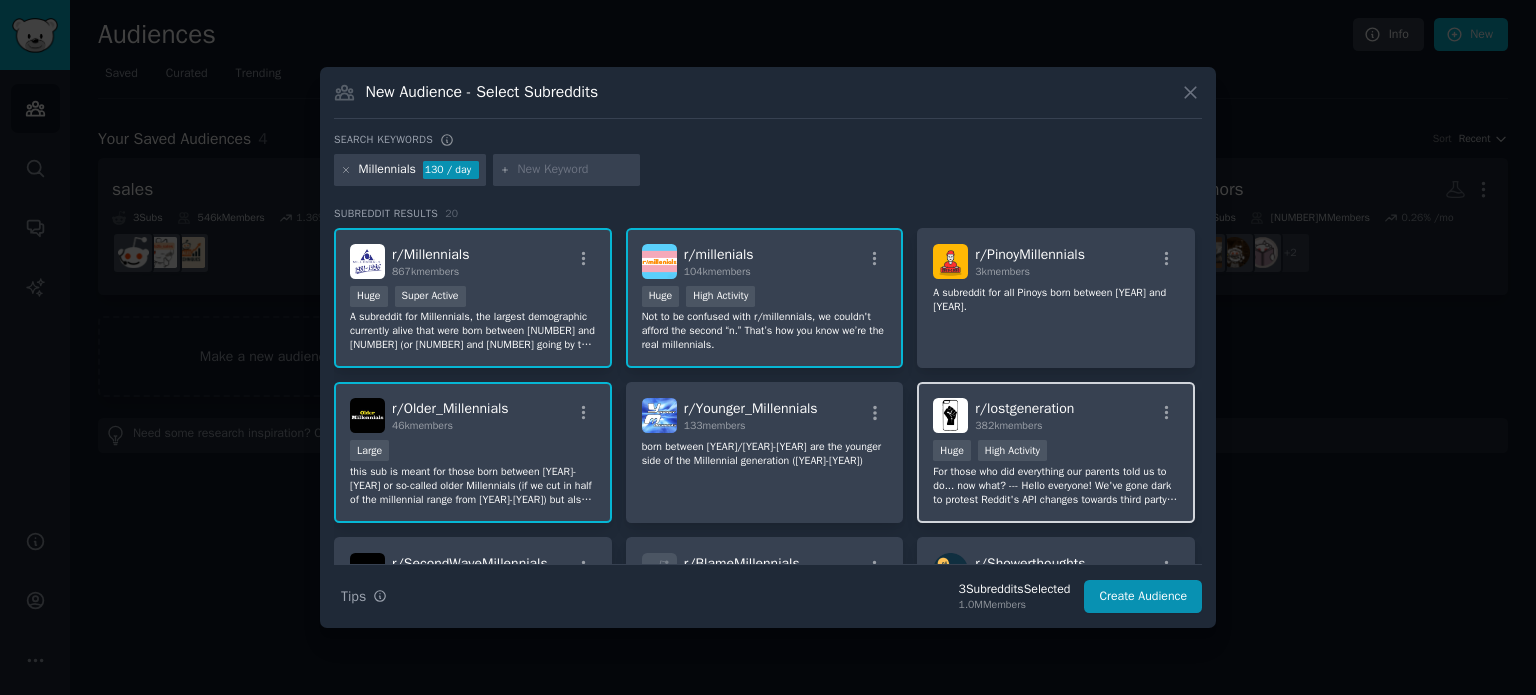 click on "r/ lostgeneration 382k  members" at bounding box center (1056, 415) 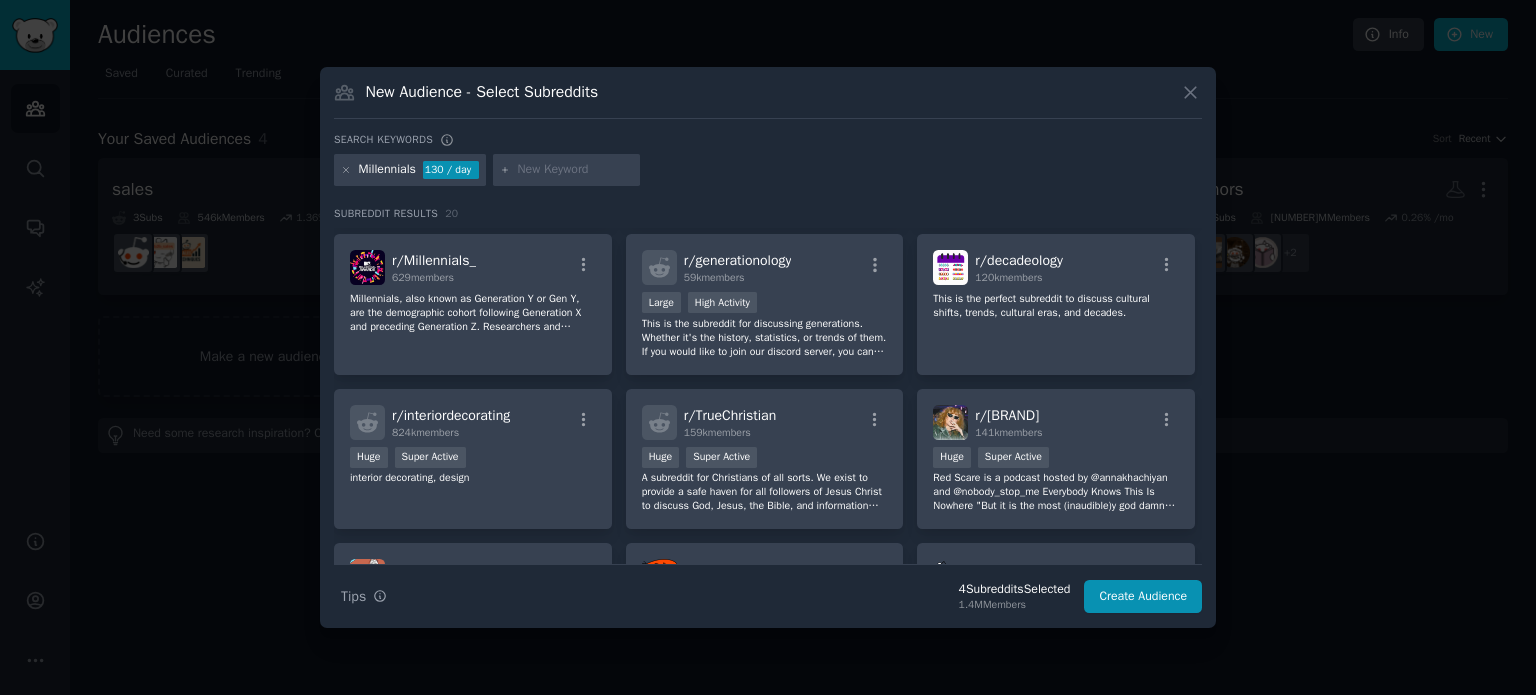 scroll, scrollTop: 472, scrollLeft: 0, axis: vertical 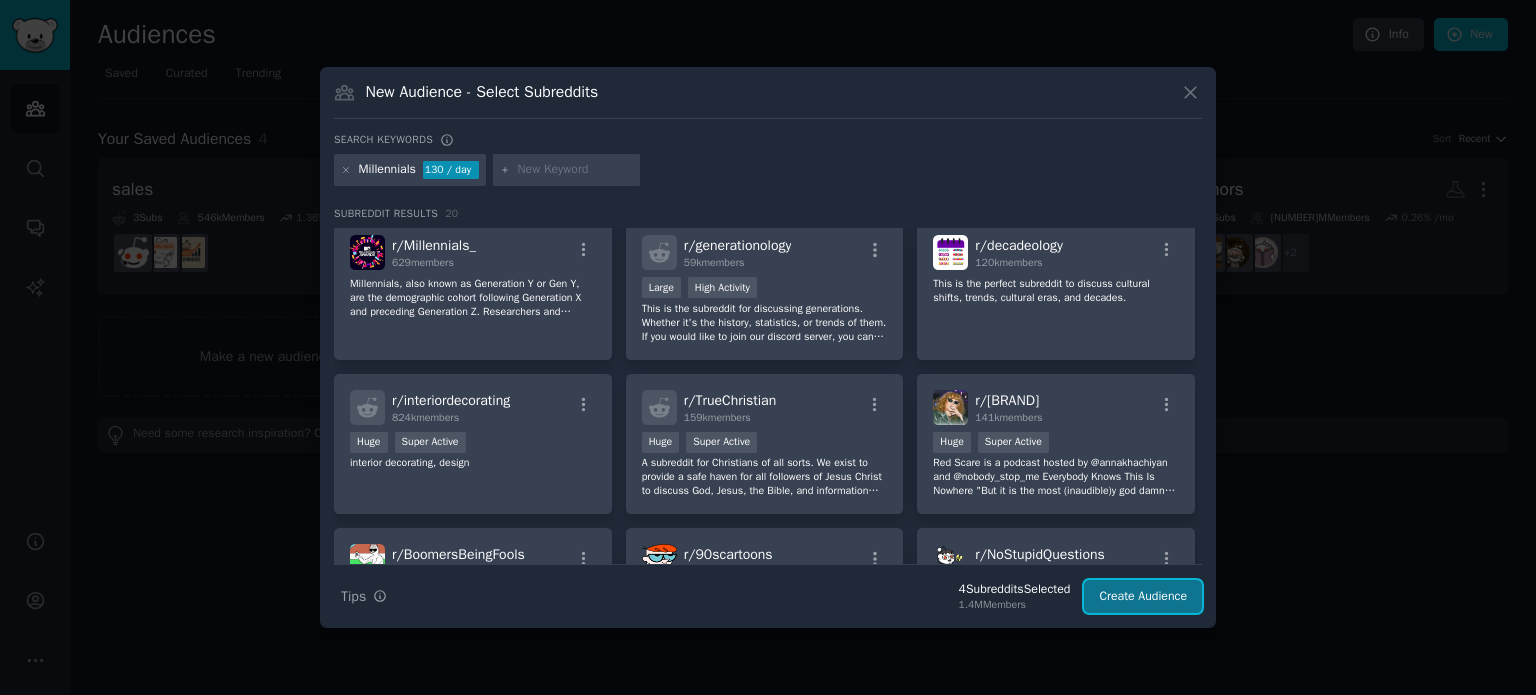 click on "Create Audience" at bounding box center [1143, 597] 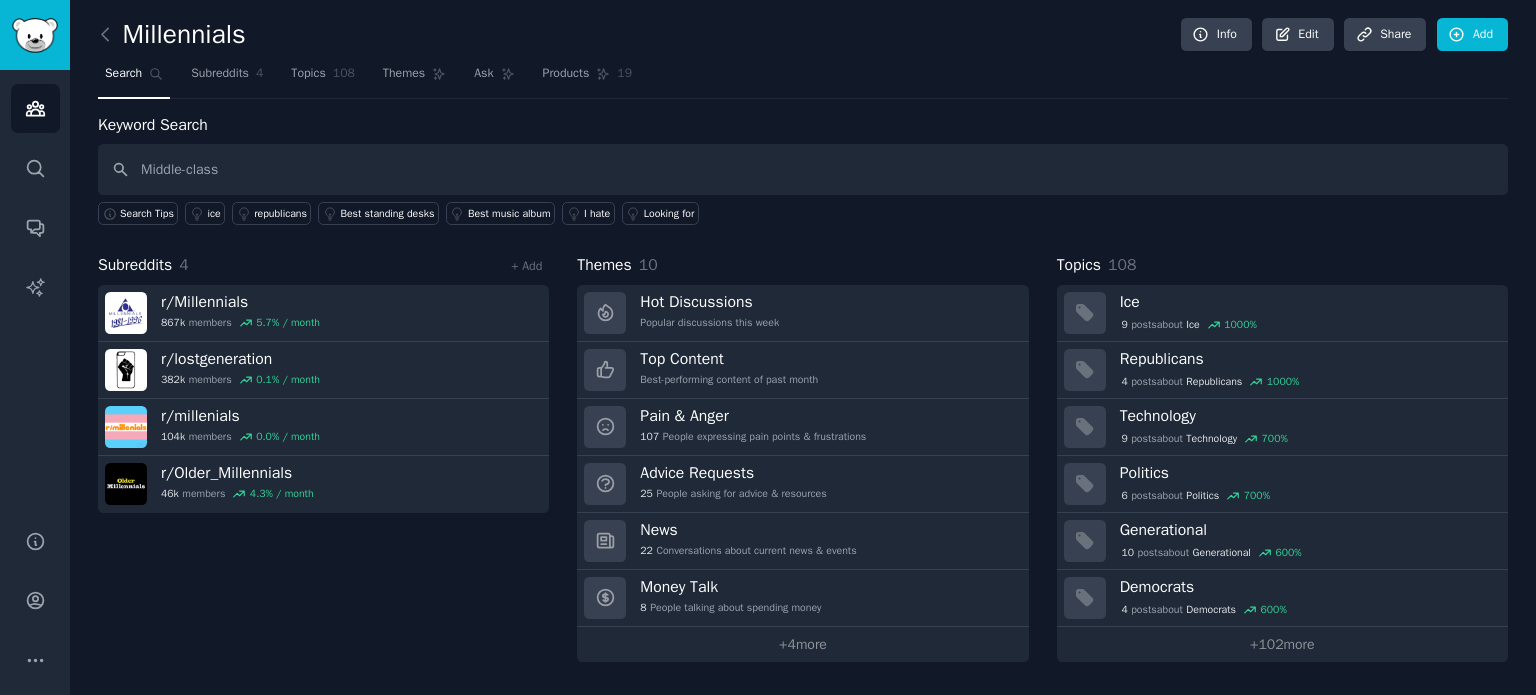 type on "Middle-class" 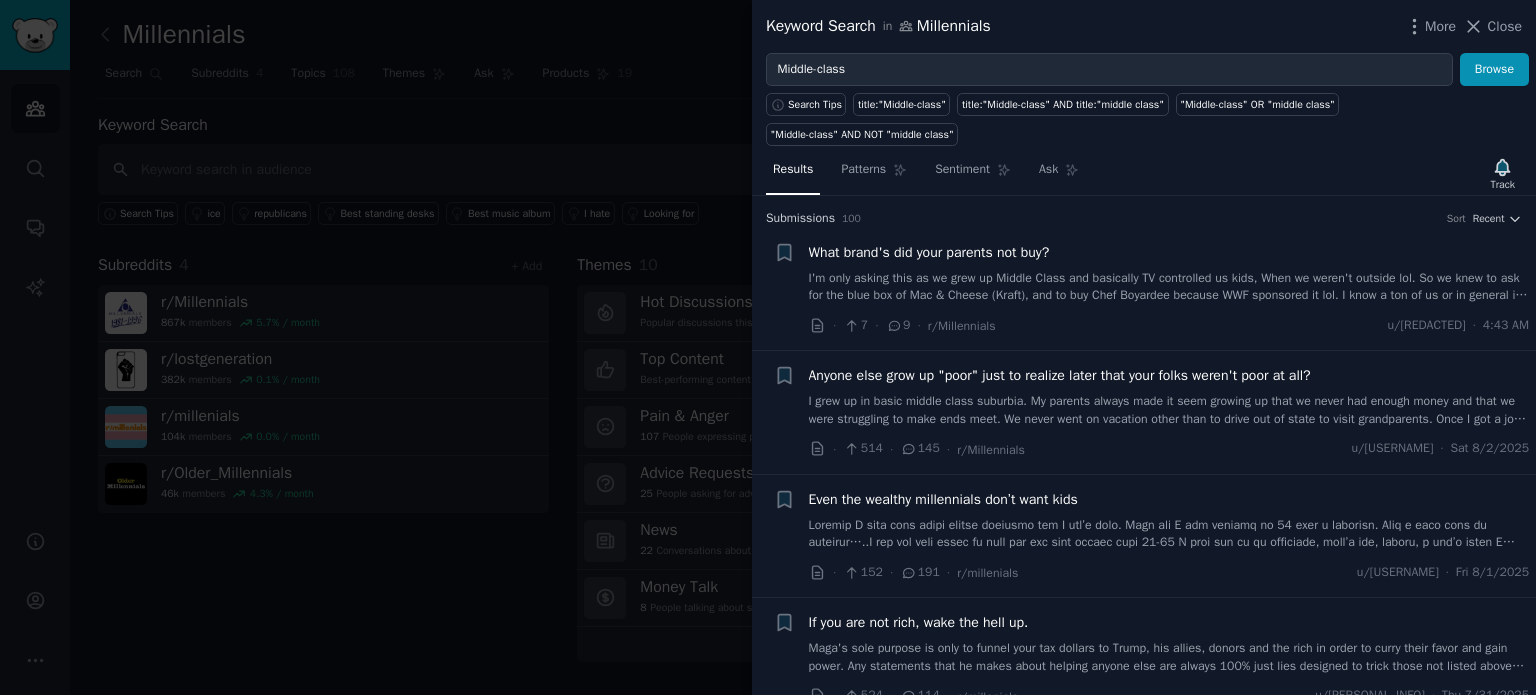 click at bounding box center [768, 347] 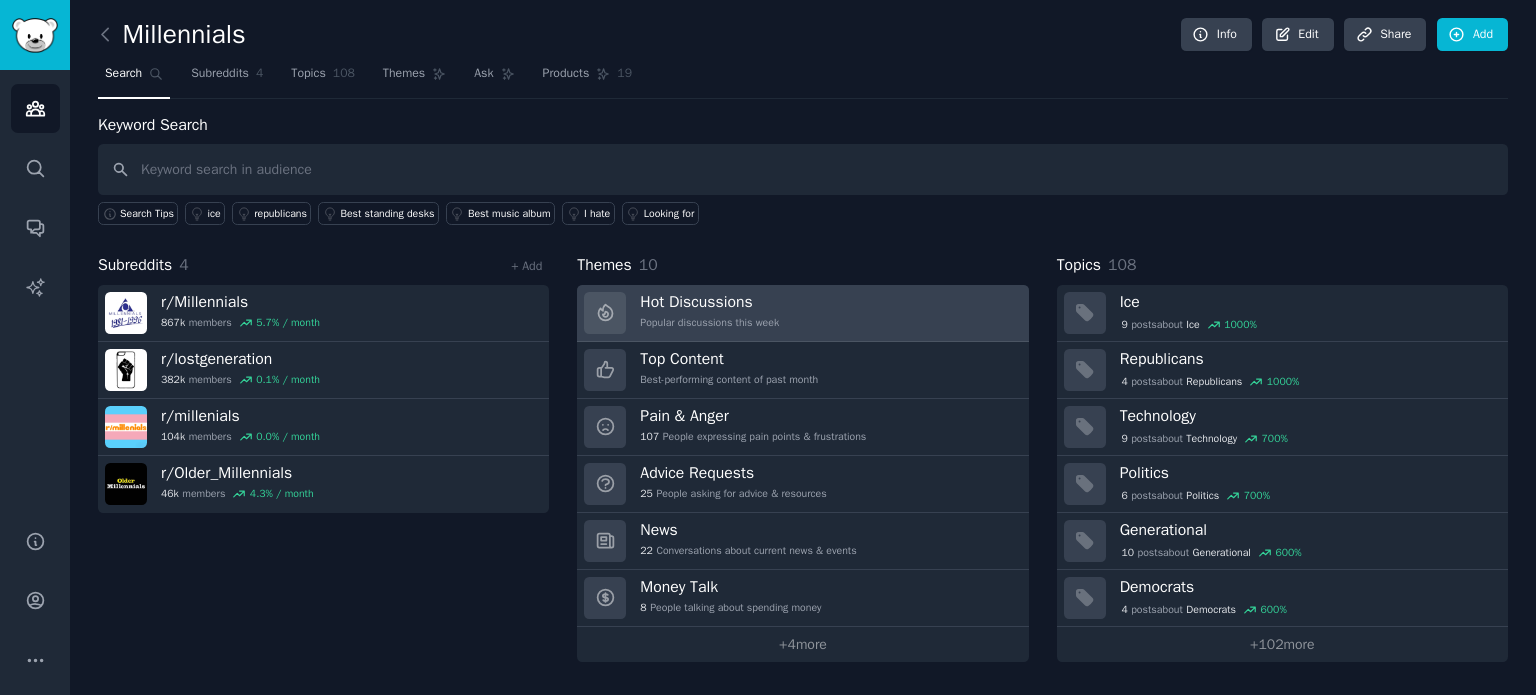 click on "Hot Discussions" at bounding box center (709, 302) 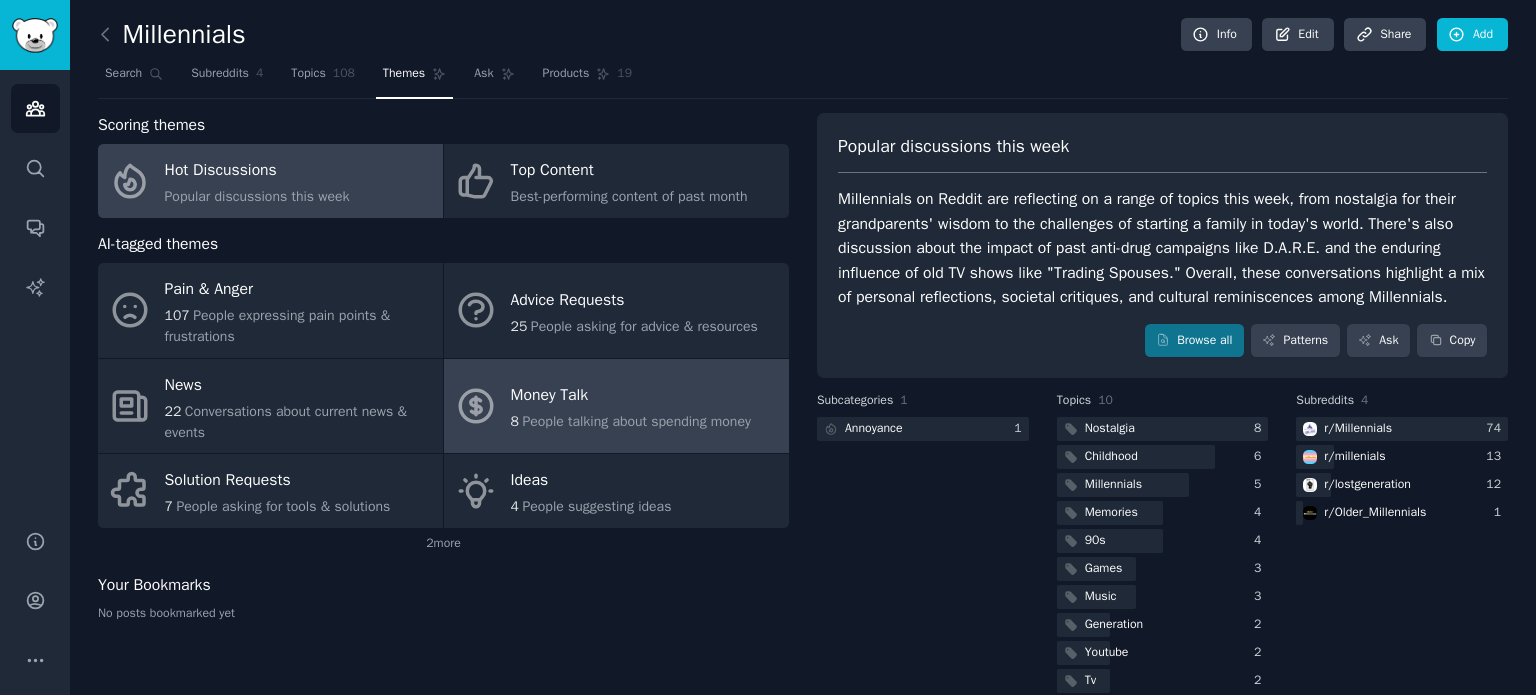 click on "Money Talk" at bounding box center [631, 396] 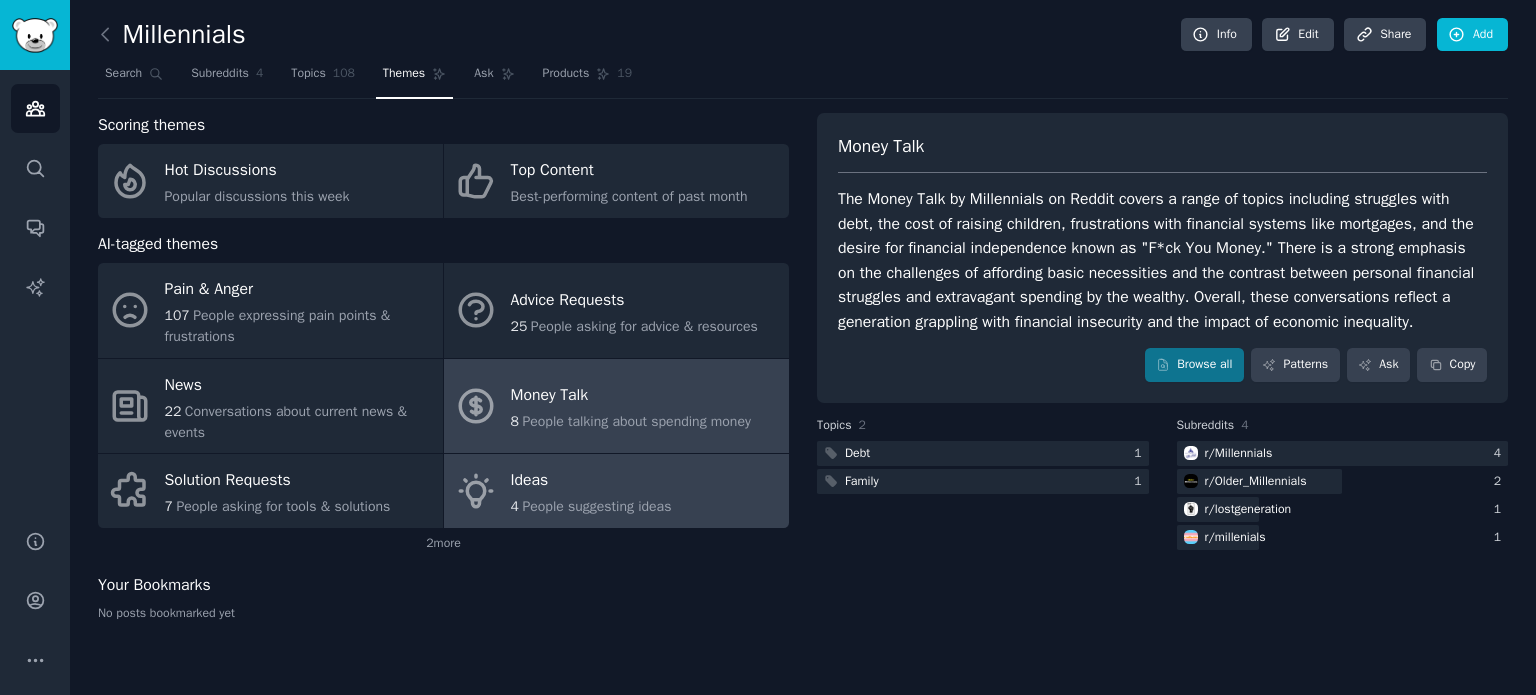 click on "4 People suggesting ideas" at bounding box center [591, 506] 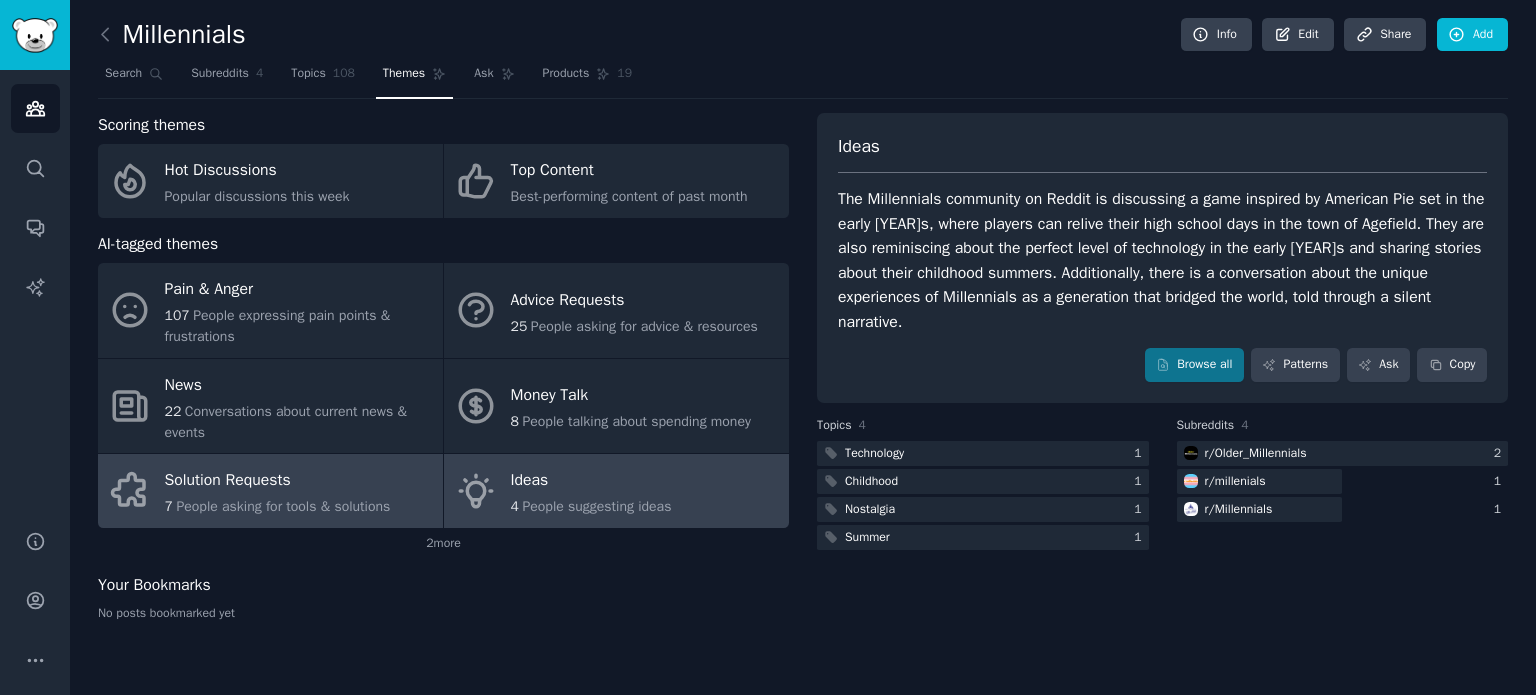 click on "Solution Requests" at bounding box center [278, 481] 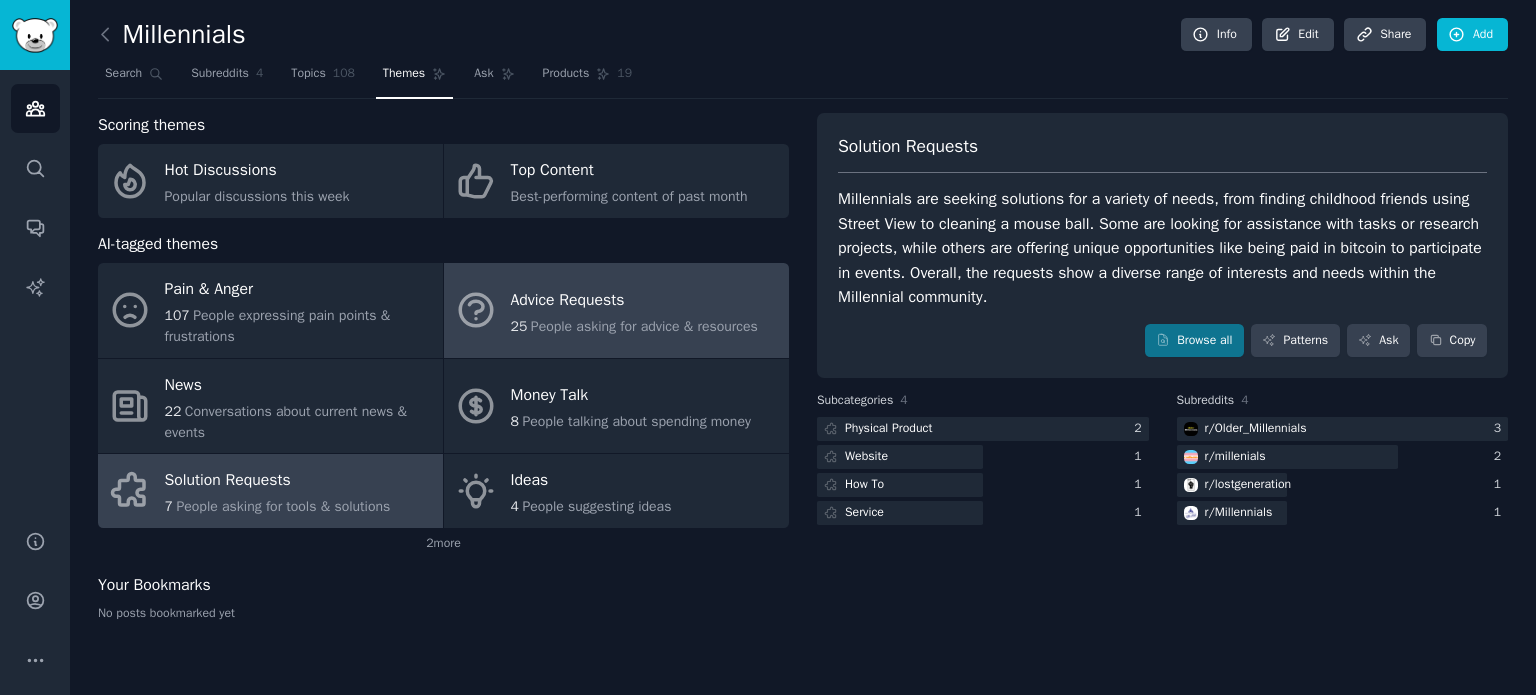 click on "People asking for advice & resources" at bounding box center [644, 326] 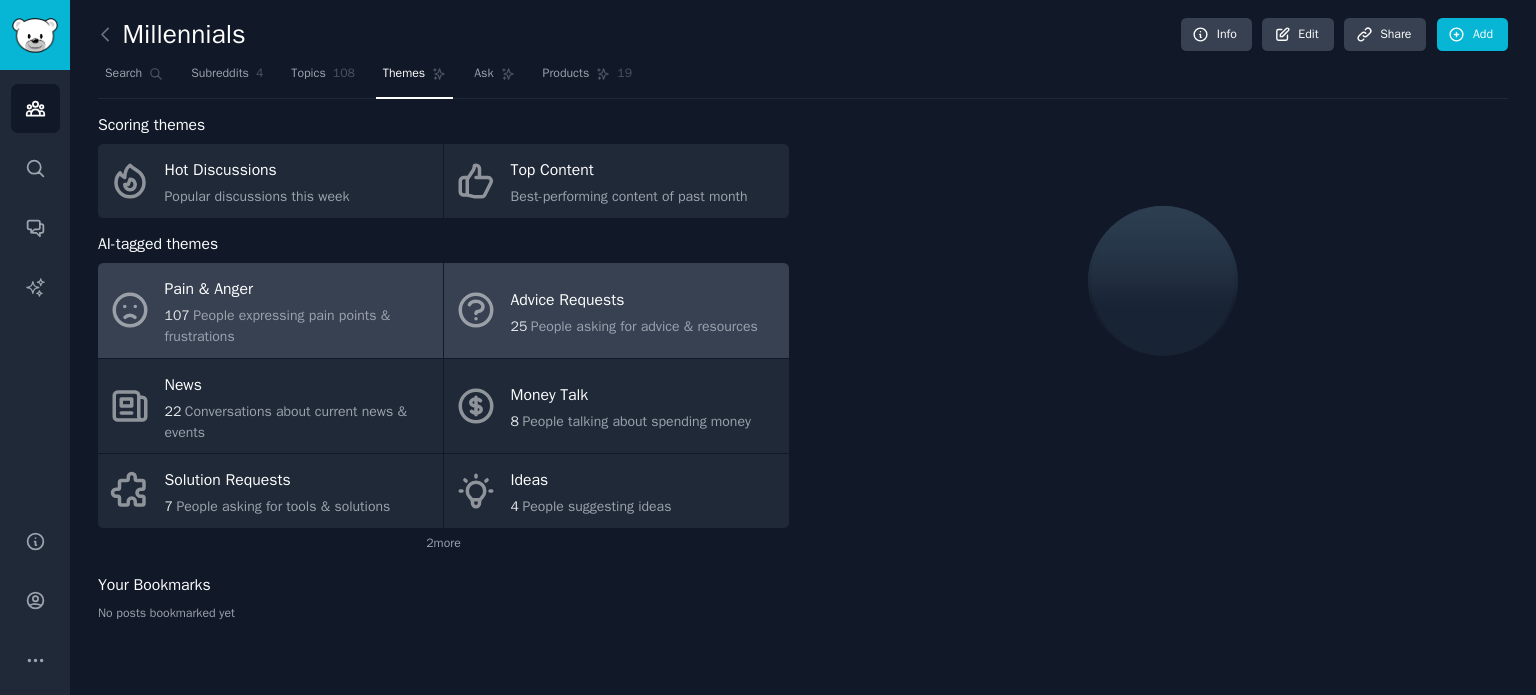 click on "Pain & Anger" at bounding box center [299, 290] 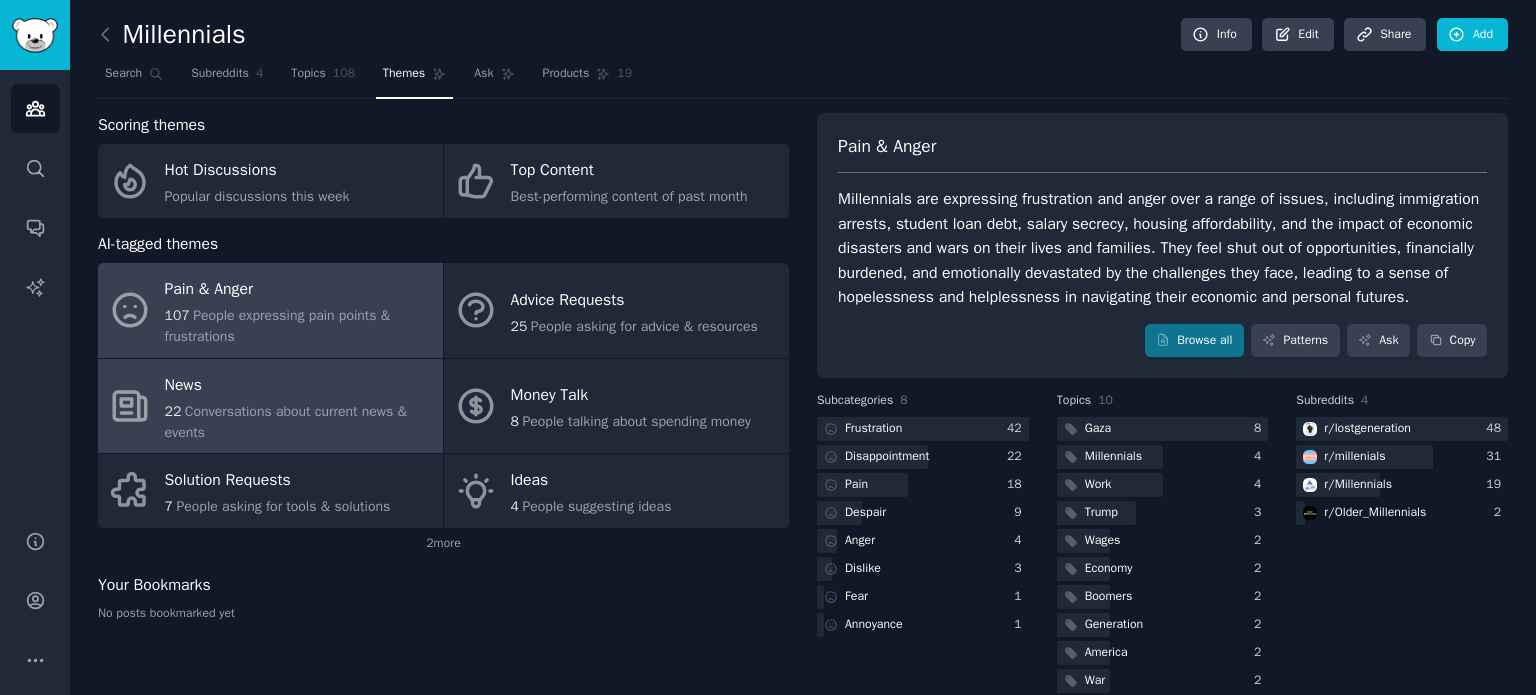 drag, startPoint x: 308, startPoint y: 415, endPoint x: 244, endPoint y: 404, distance: 64.93843 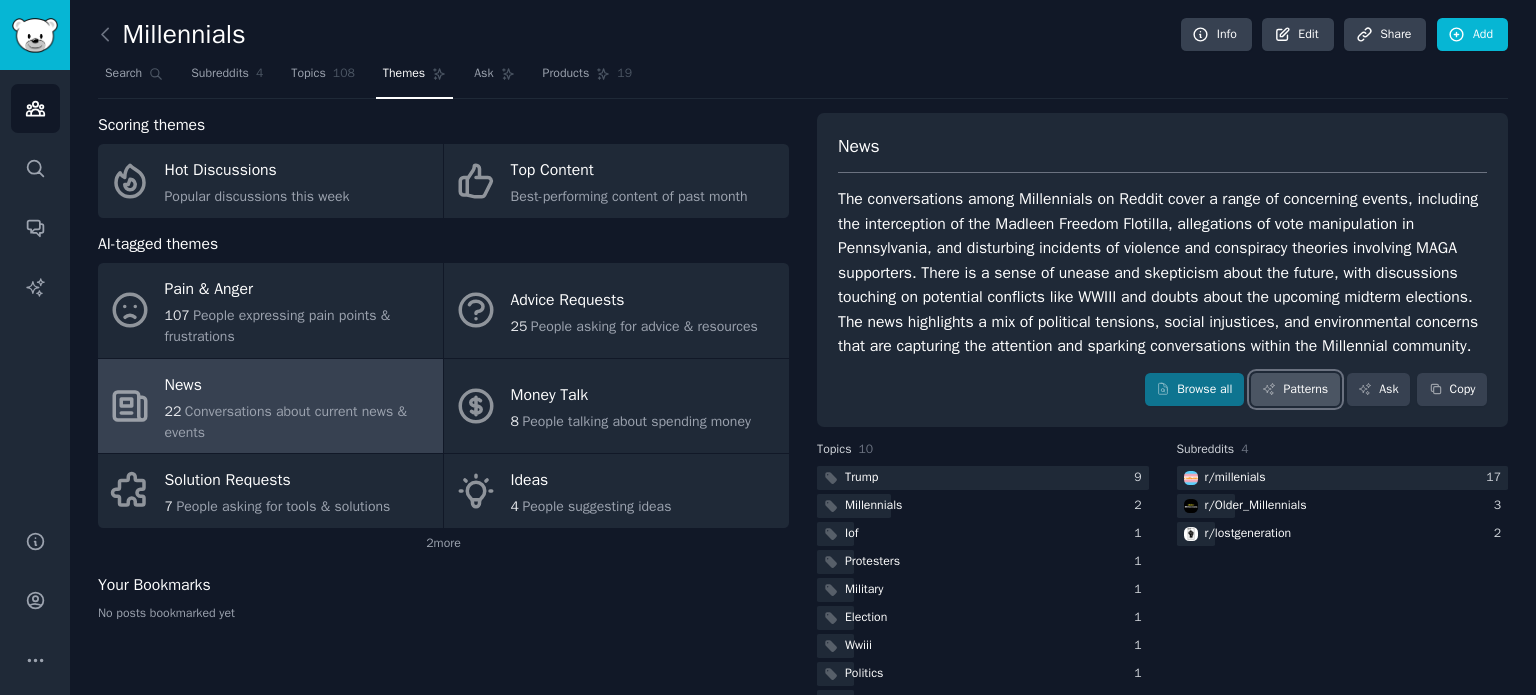 drag, startPoint x: 1290, startPoint y: 411, endPoint x: 1276, endPoint y: 406, distance: 14.866069 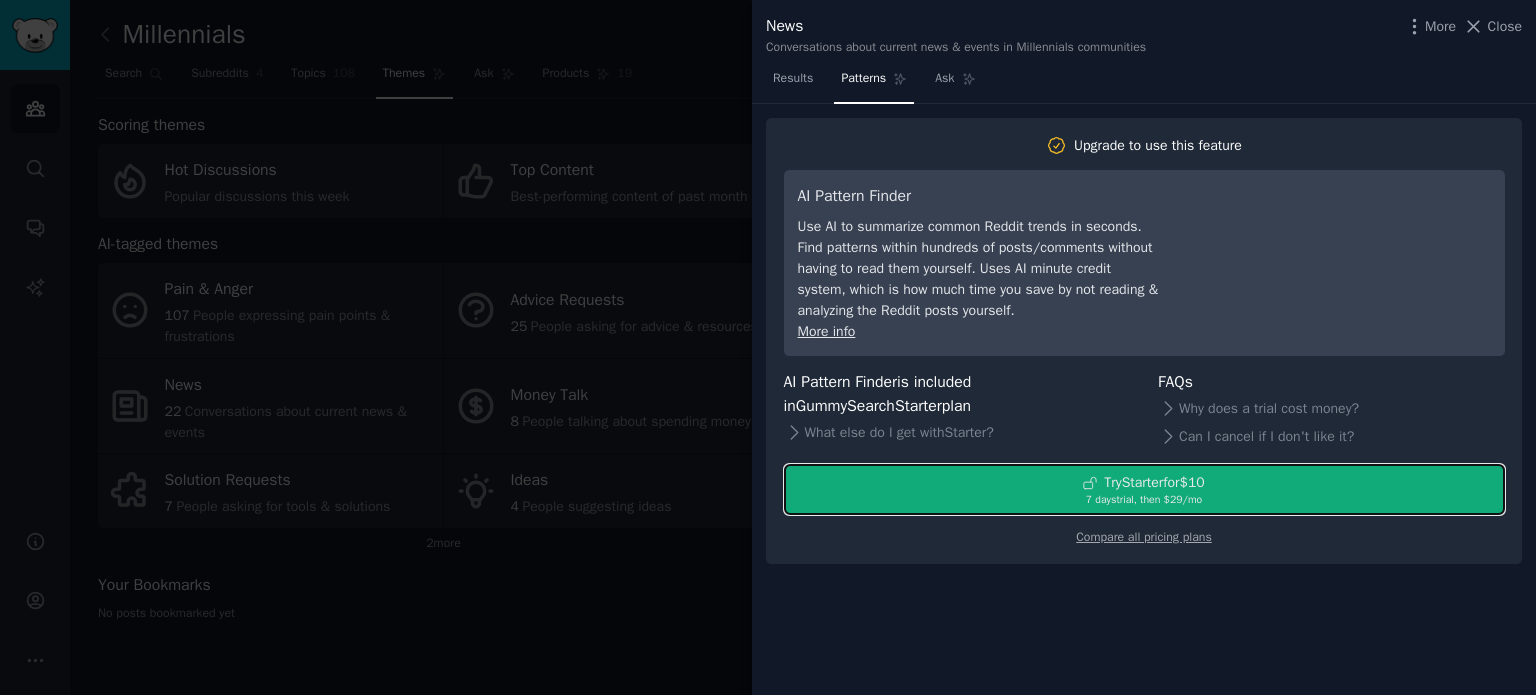 click on "Try  Starter  for  $10" at bounding box center [1144, 482] 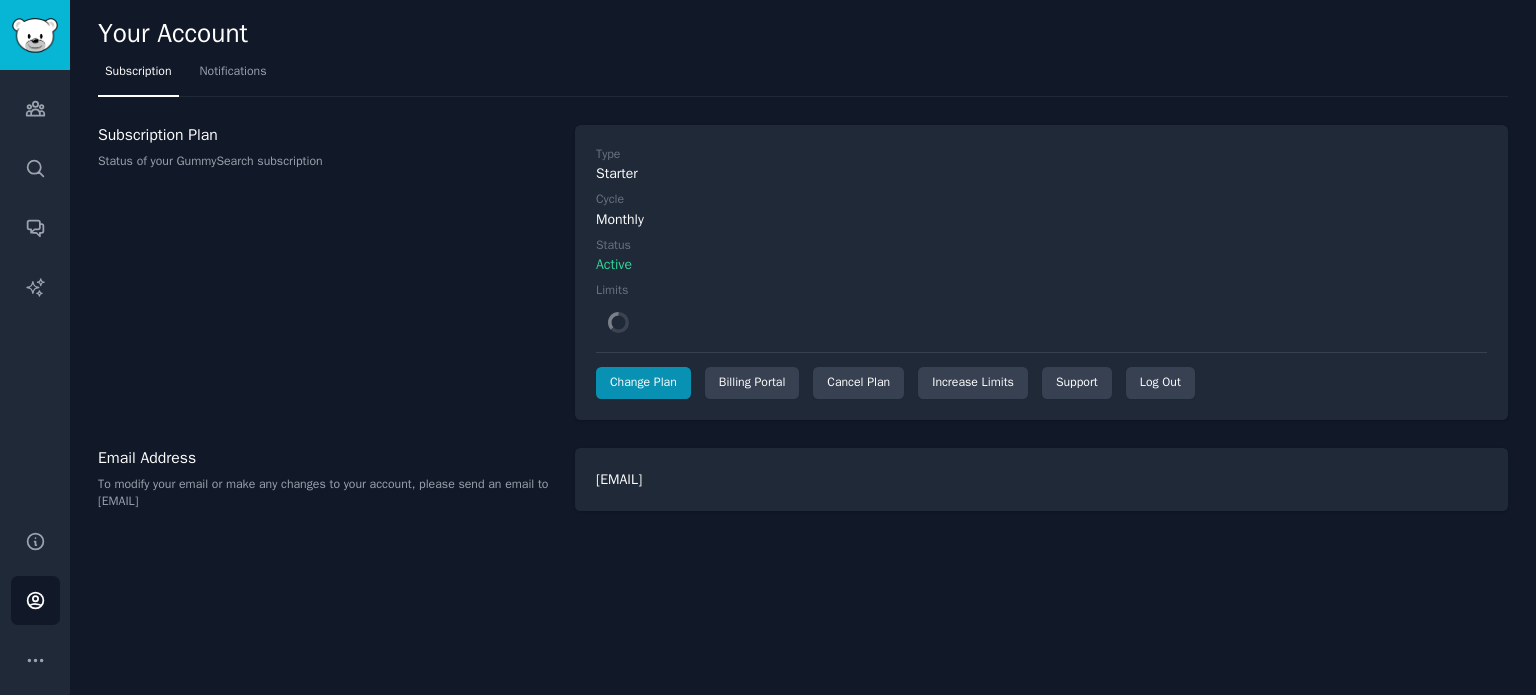 scroll, scrollTop: 0, scrollLeft: 0, axis: both 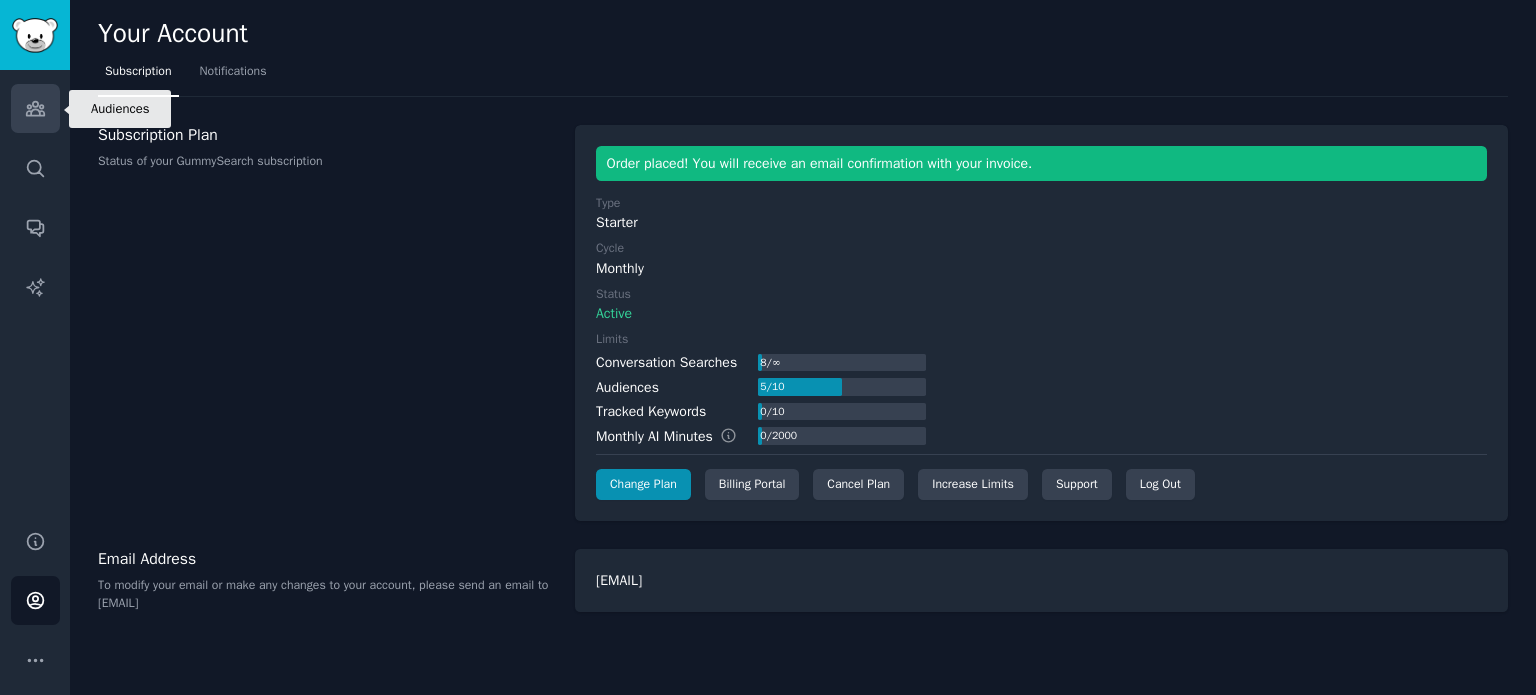 click 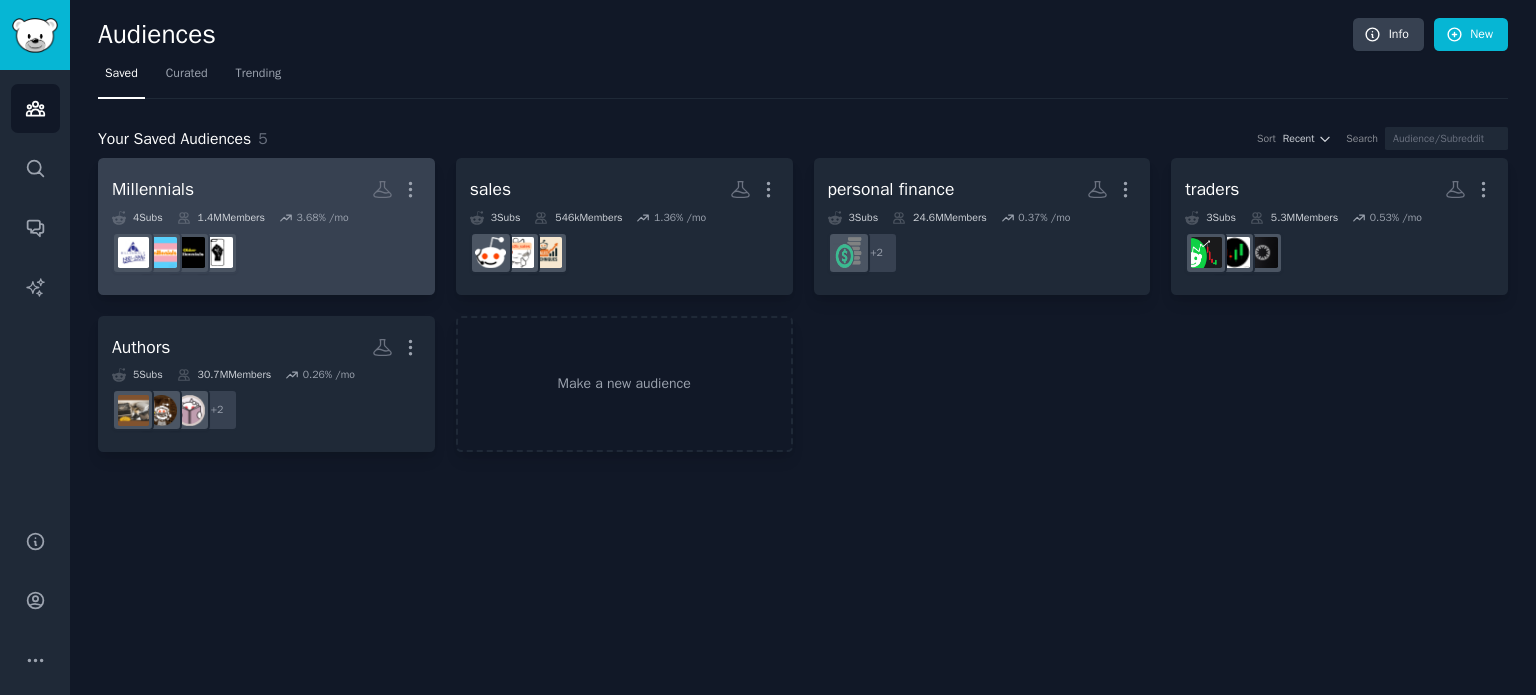 click on "Millennials More 4  Sub s 1.4M  Members 3.68 % /mo r/millenials" at bounding box center (266, 226) 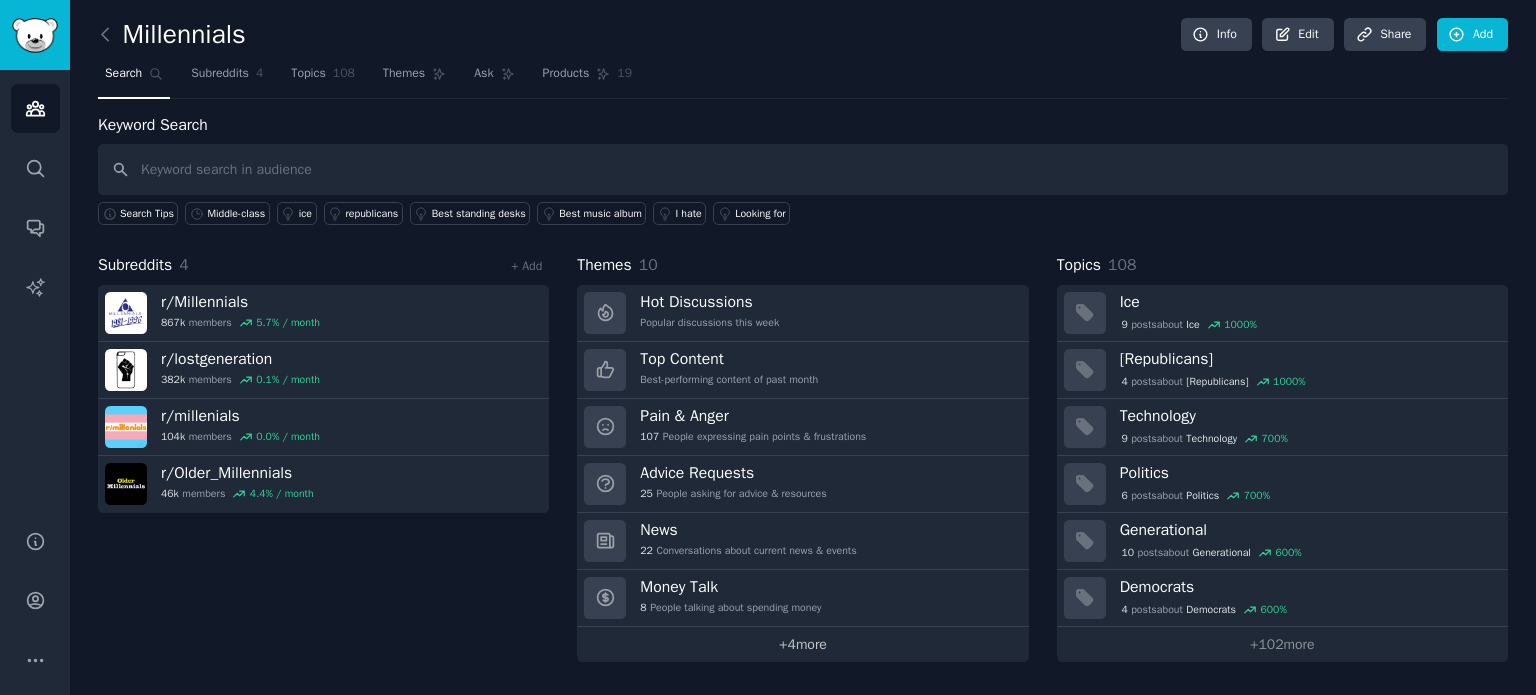 click on "+  4  more" at bounding box center [802, 644] 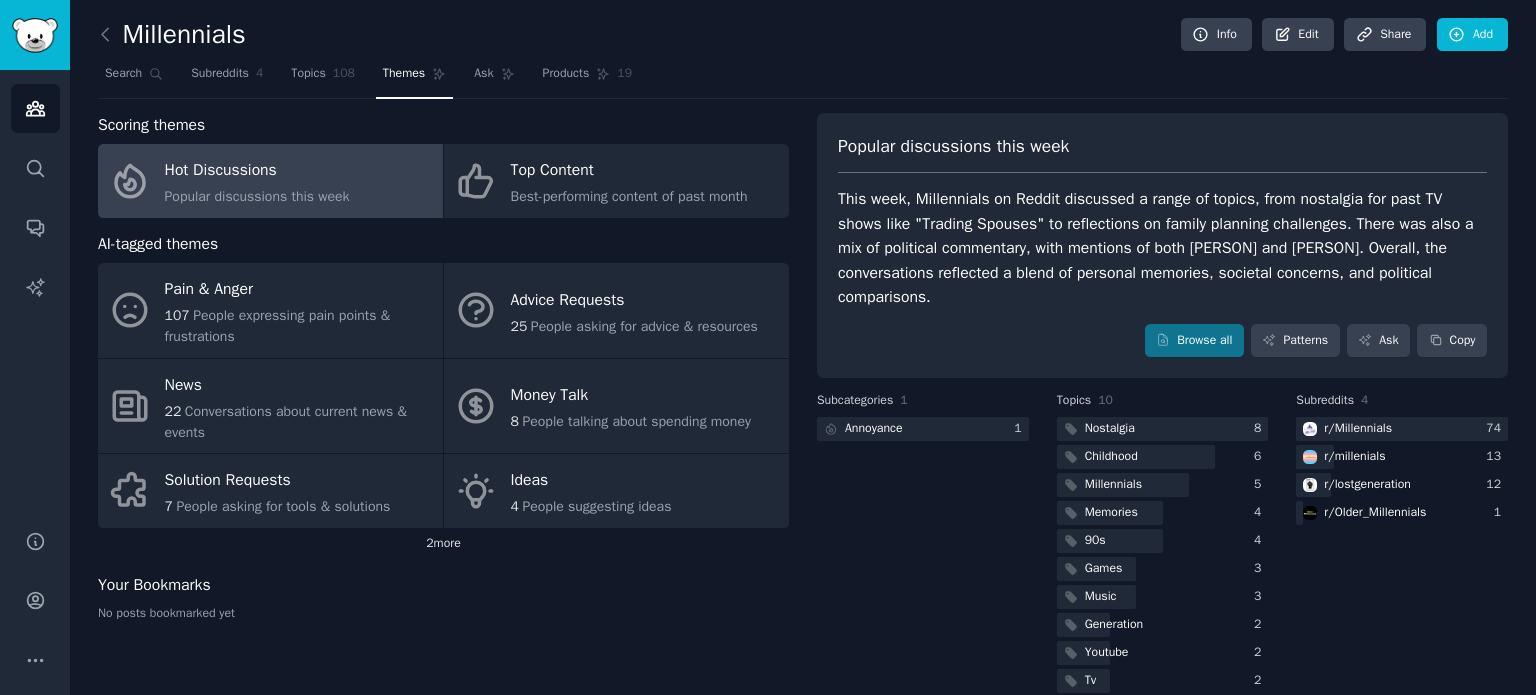 click on "2  more" 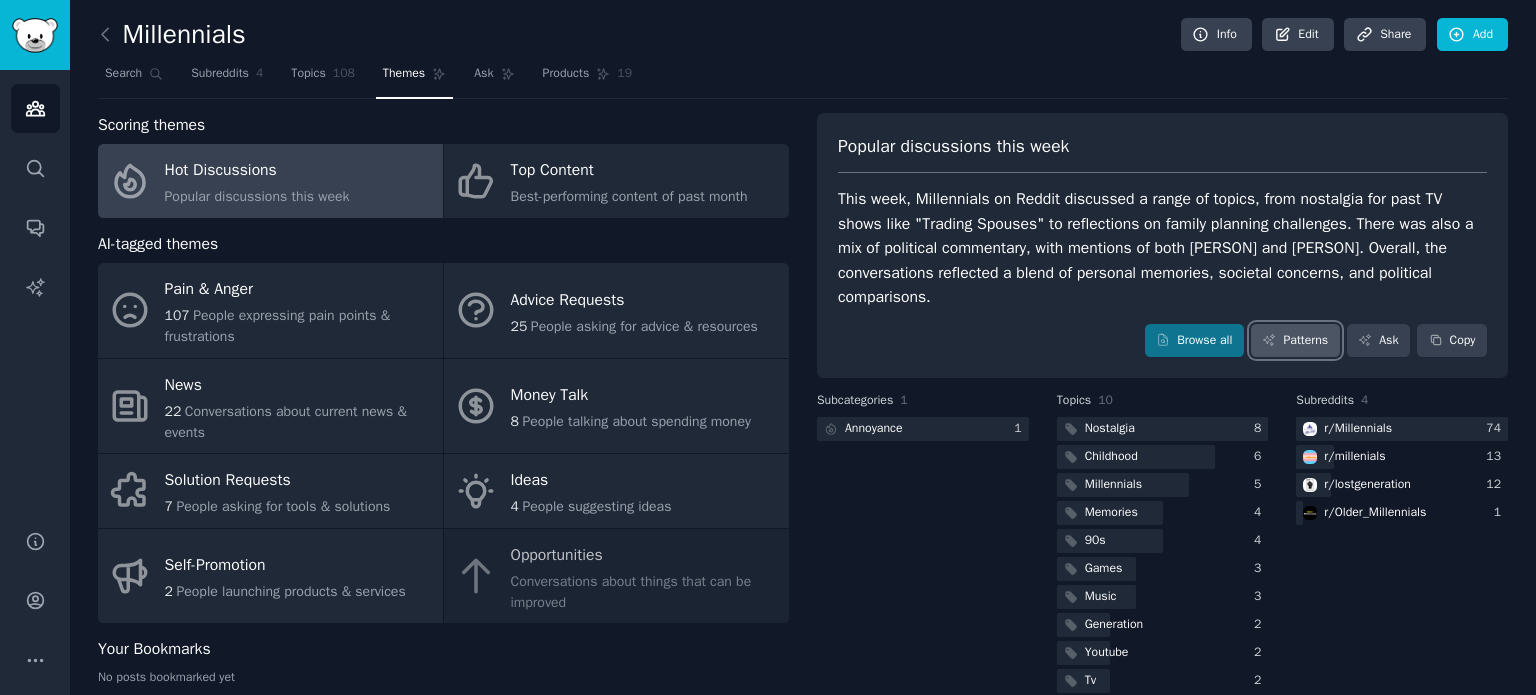 click on "Patterns" at bounding box center [1295, 341] 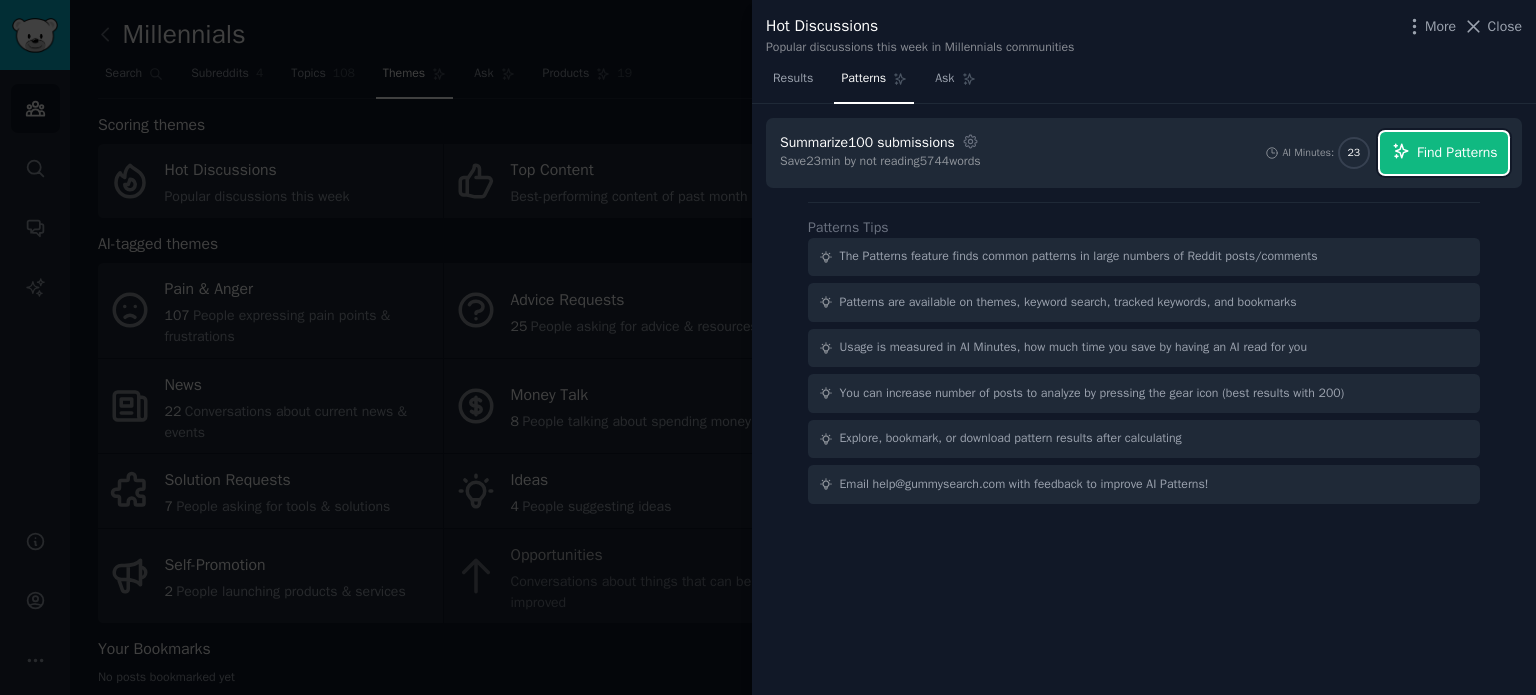 click on "Find Patterns" at bounding box center [1457, 152] 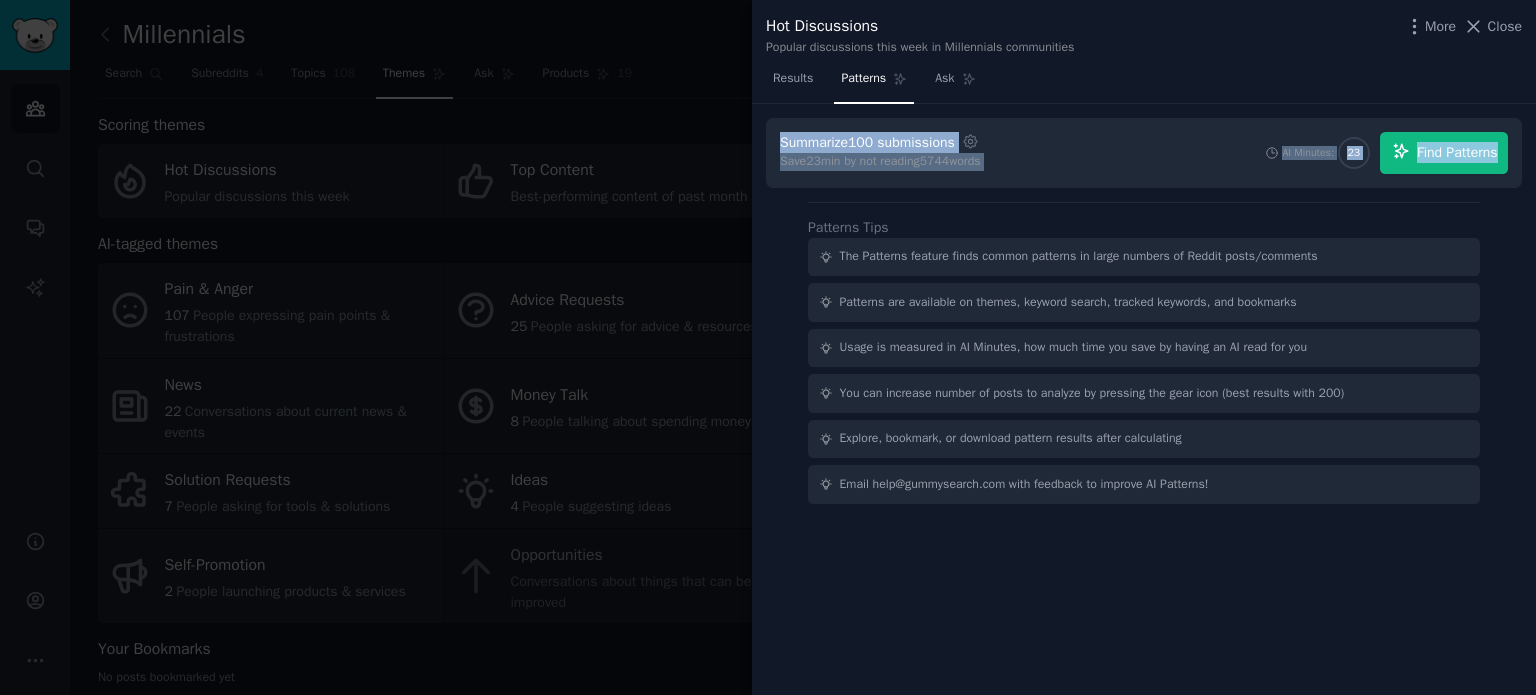 click on "Summarize  100   submissions Settings Save  23  min by not reading  5744  words AI Minutes:  23 Find Patterns" at bounding box center [1144, 153] 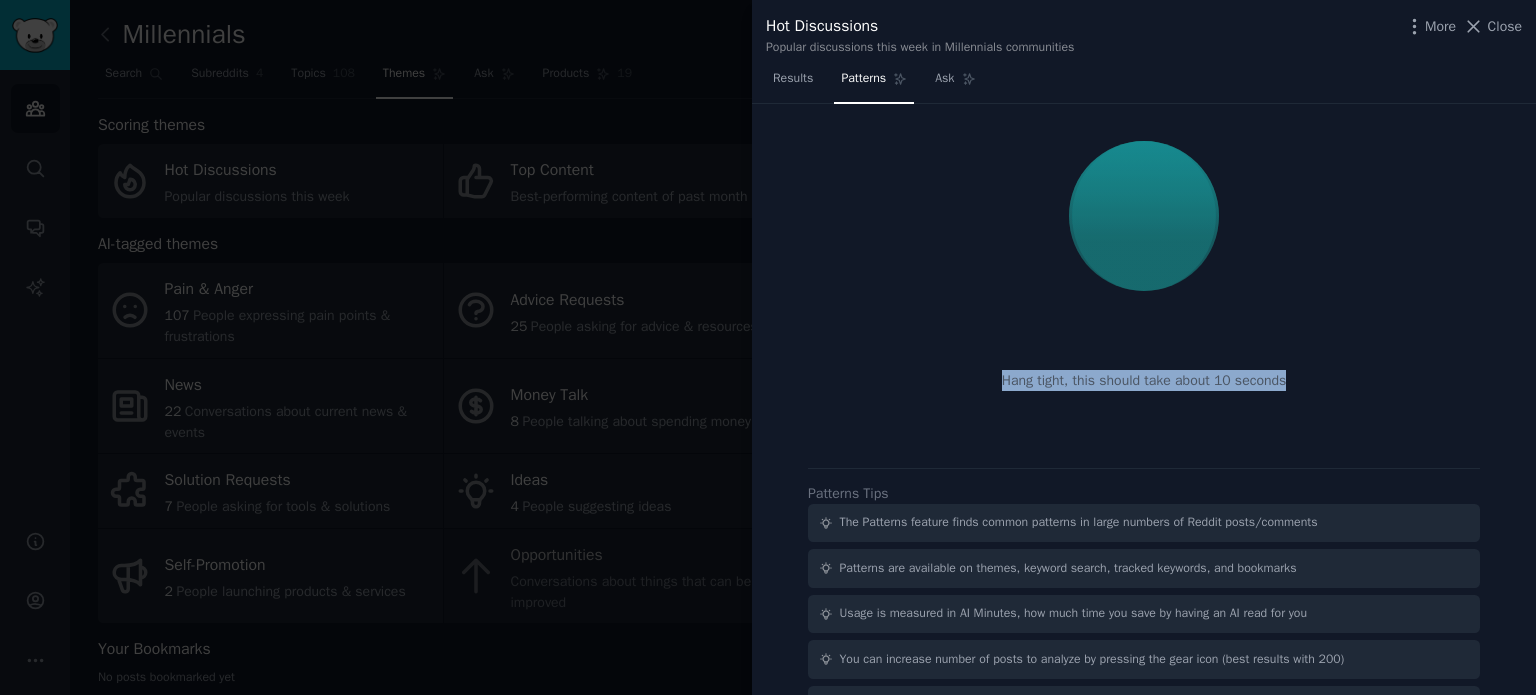 click on "Hang tight, this should take about 10 seconds" at bounding box center [1144, 380] 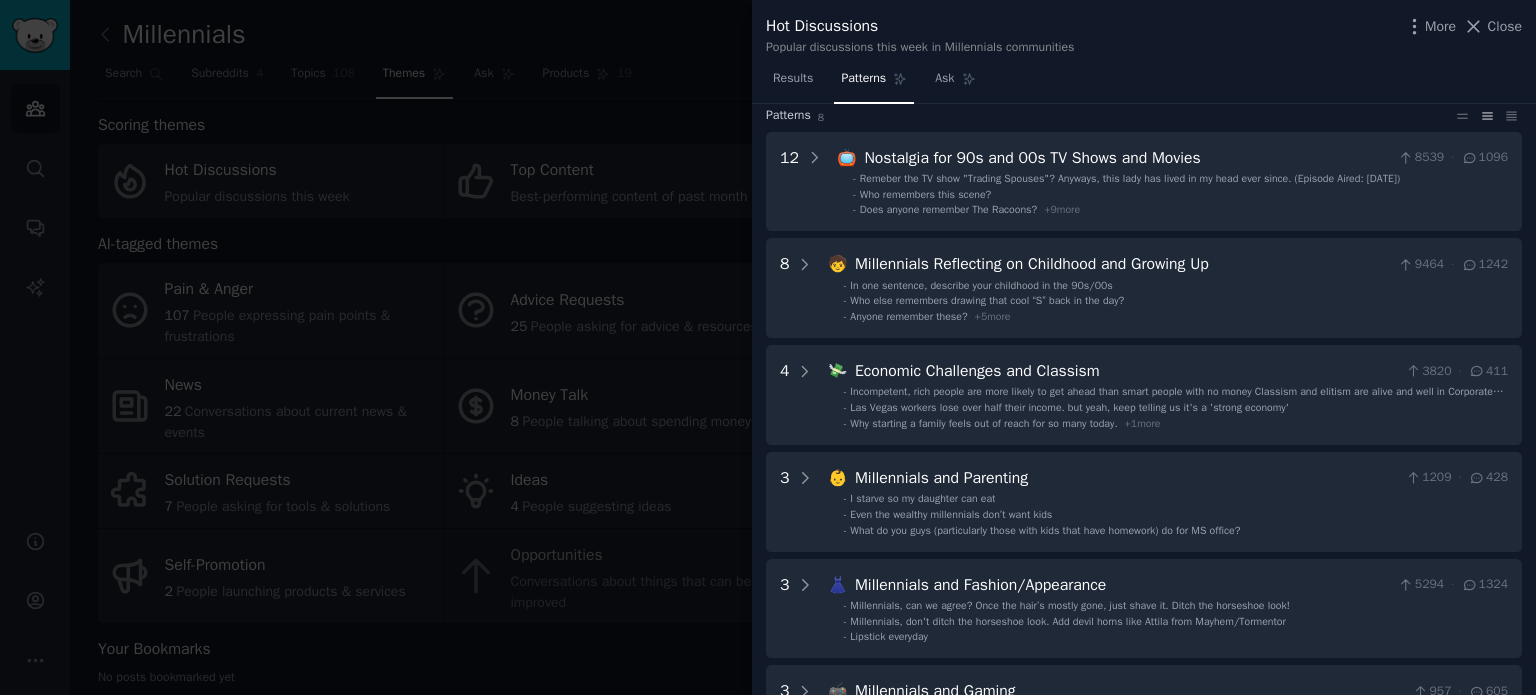 scroll, scrollTop: 0, scrollLeft: 0, axis: both 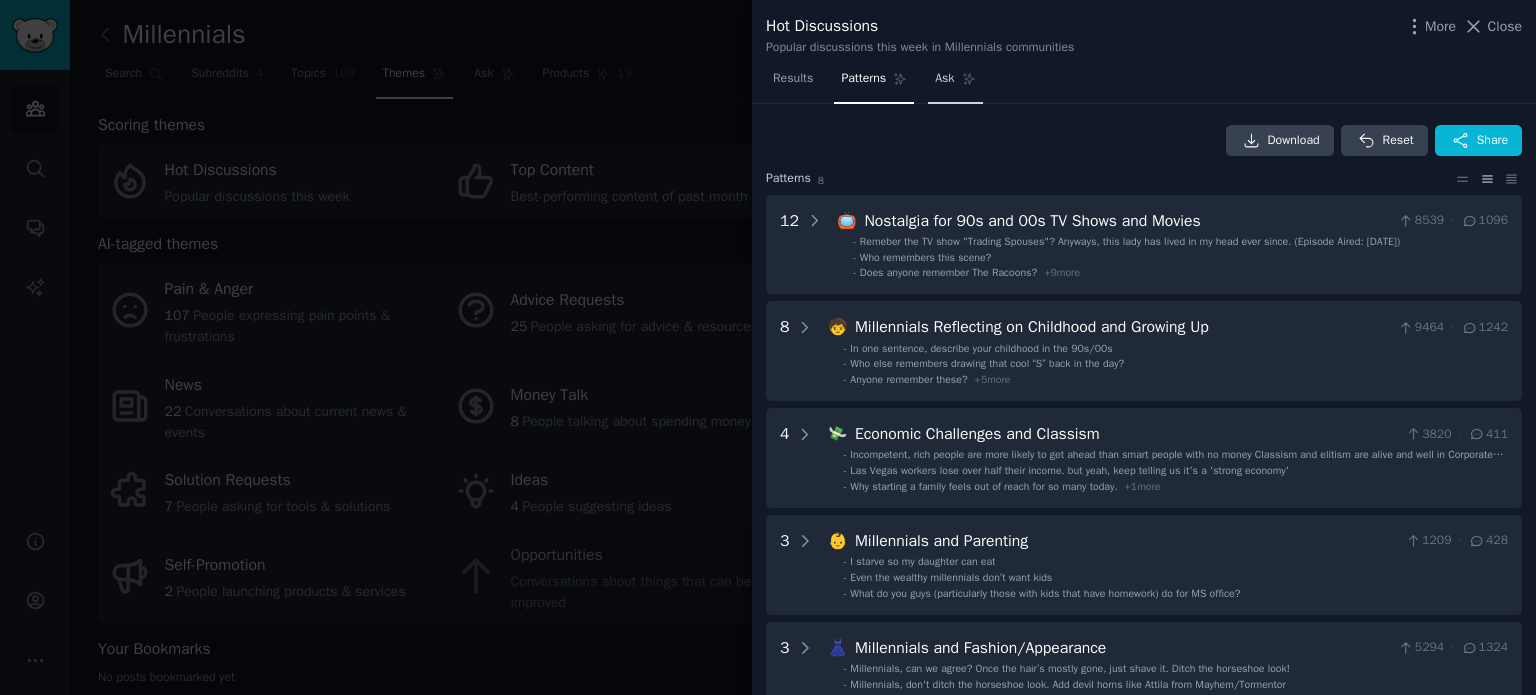 click on "Ask" at bounding box center [944, 79] 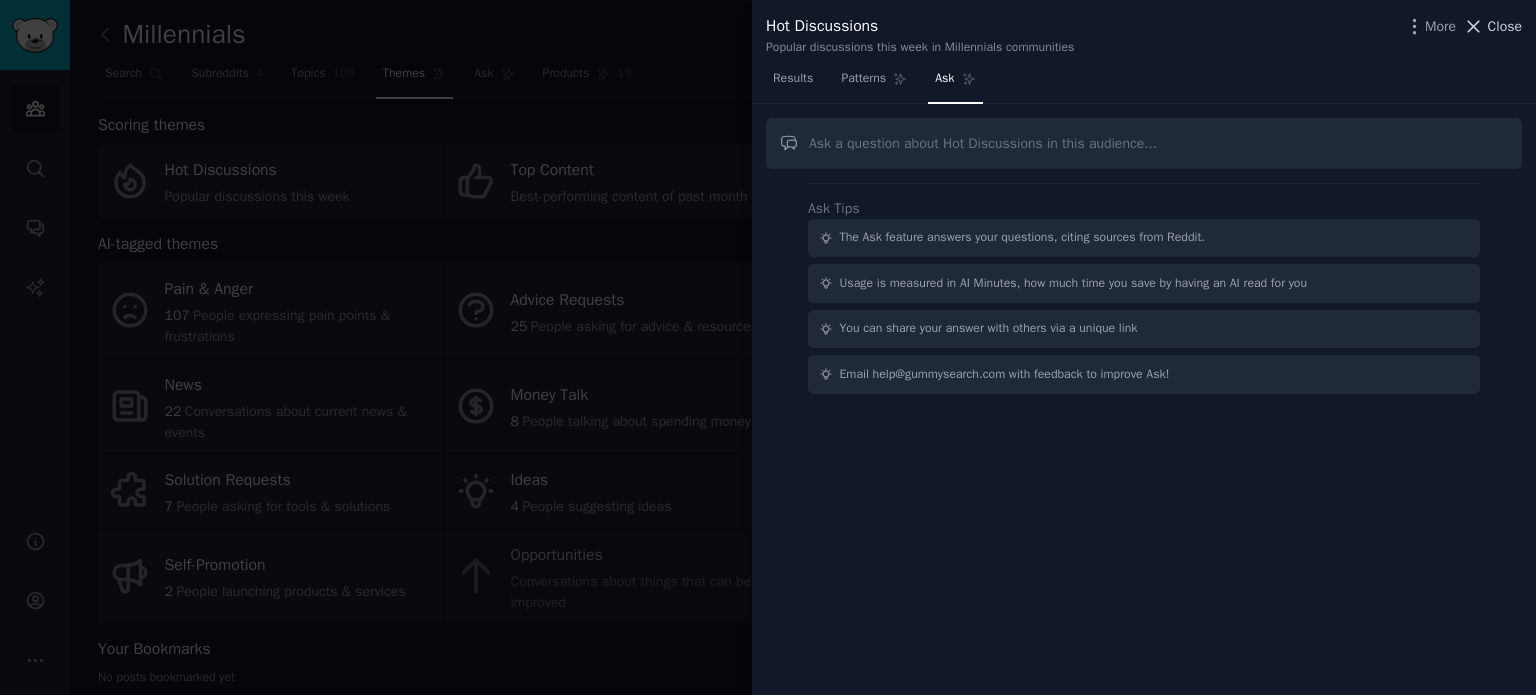 click on "Close" at bounding box center [1505, 26] 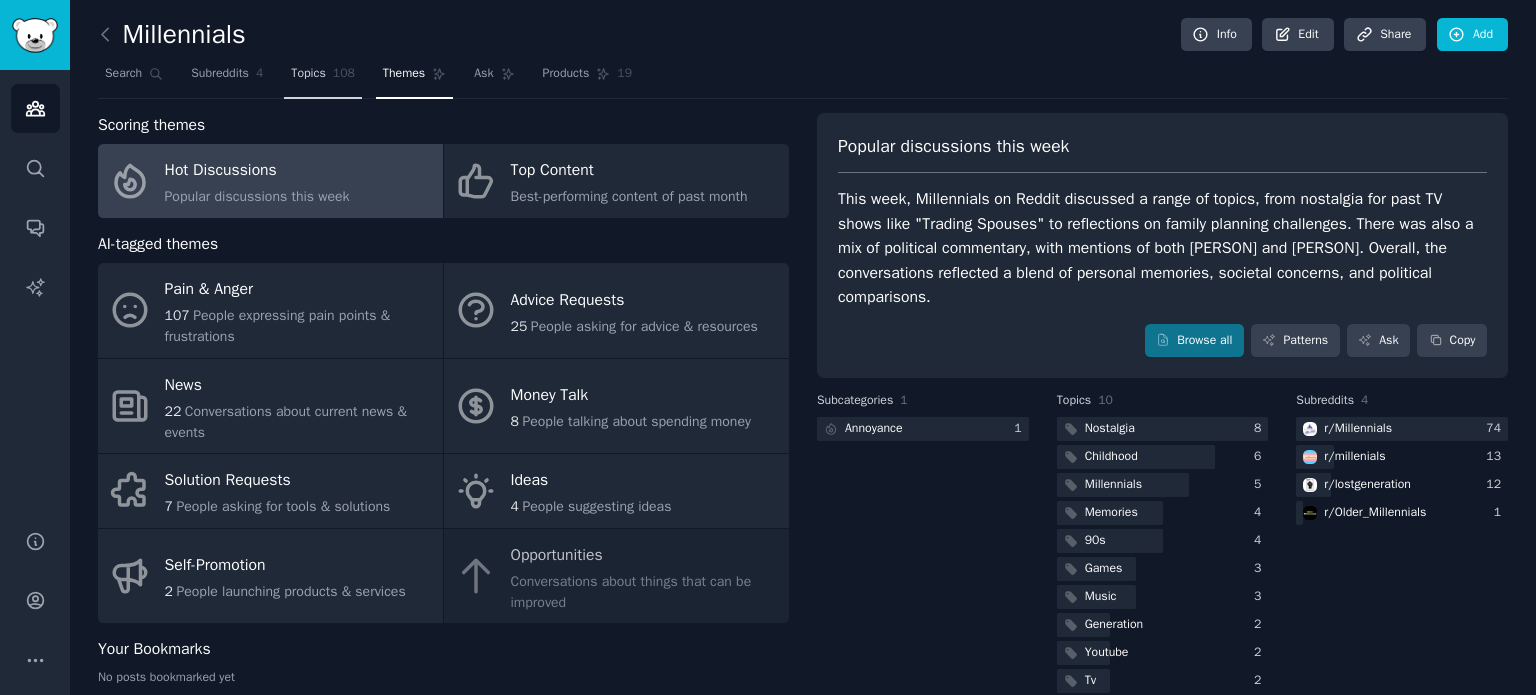 click on "Topics" at bounding box center [308, 74] 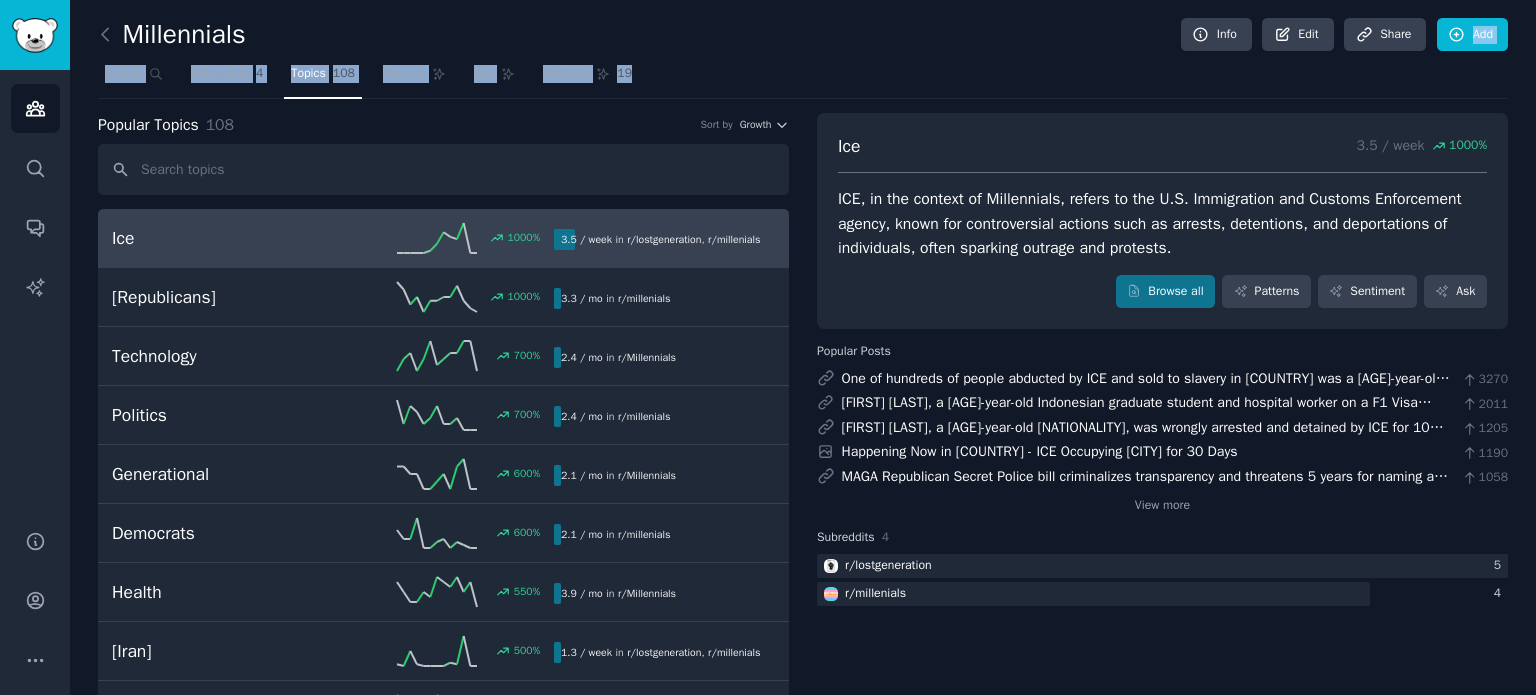 drag, startPoint x: 1535, startPoint y: 42, endPoint x: 1535, endPoint y: 70, distance: 28 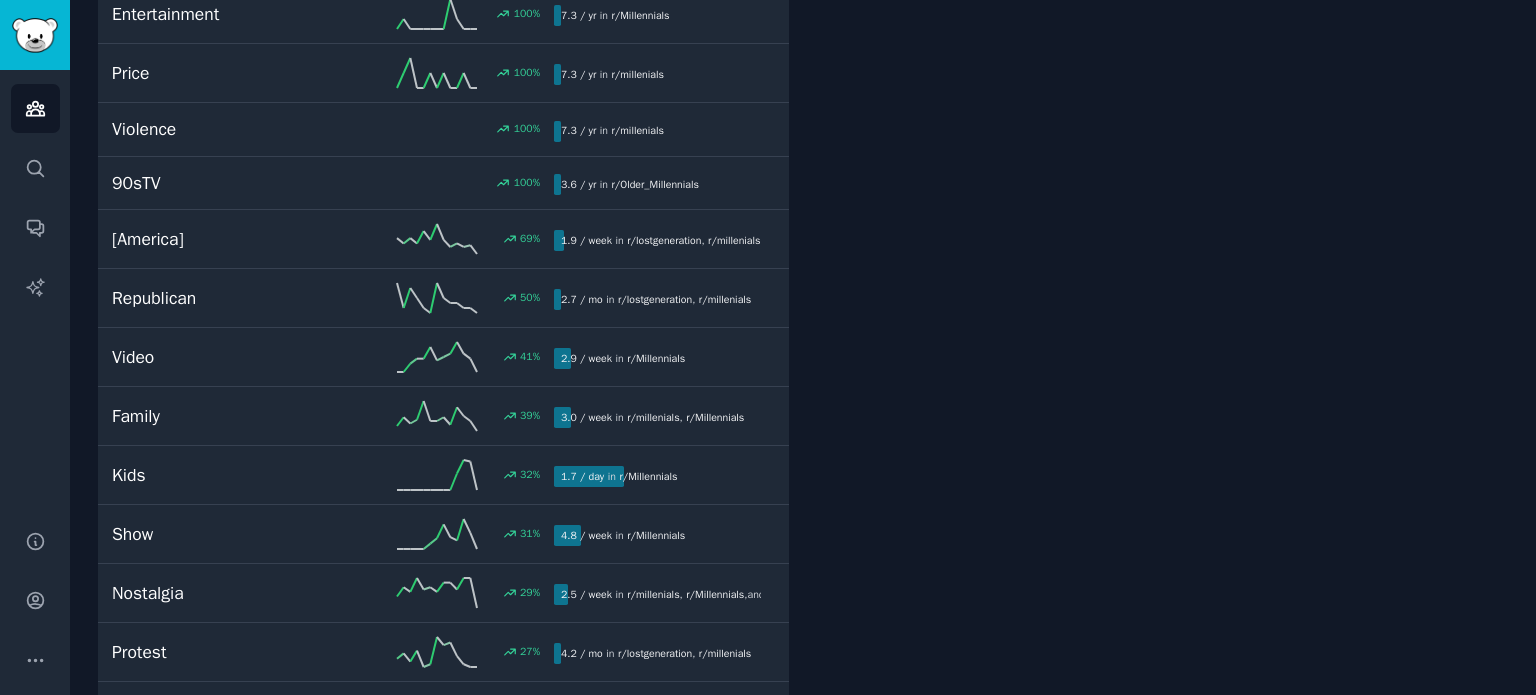 scroll, scrollTop: 1750, scrollLeft: 0, axis: vertical 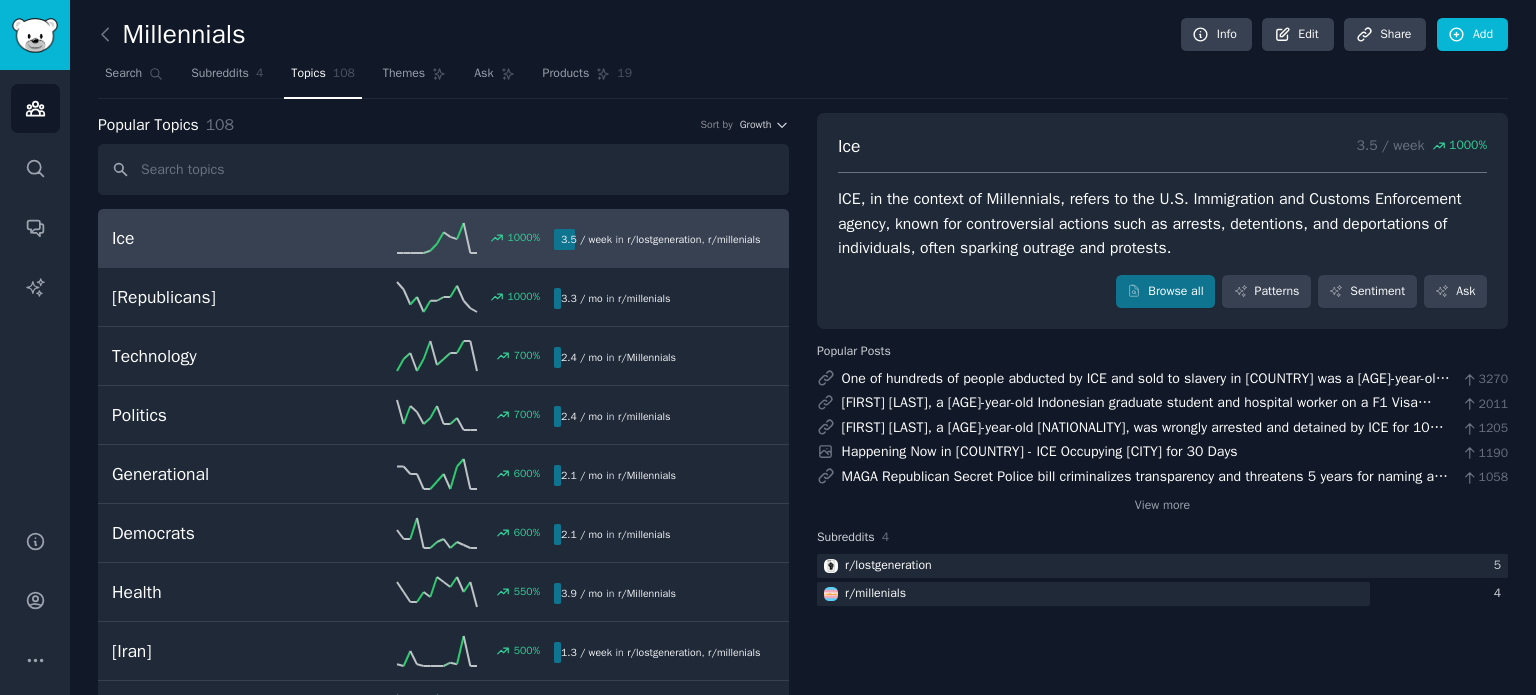 click on "Millennials Info Edit Share Add Search Subreddits 4 Topics 108 Themes Ask Products 19 Popular Topics 108 Sort by Growth Ice 1000 % 3.5 / week  in    r/ lostgeneration ,  r/ millenials 1000% increase in mentions recently Republicans 1000 % 3.3 / mo  in    r/ millenials 1000% increase in mentions recently Technology 700 % 2.4 / mo  in    r/ Millennials Politics 700 % 2.4 / mo  in    r/ millenials 700% increase in mentions recently Generational 600 % 2.1 / mo  in    r/ Millennials 600% increase in mentions recently Democrats 600 % 2.1 / mo  in    r/ millenials 600% increase in mentions recently Health 550 % 3.9 / mo  in    r/ Millennials Iran 500 % 1.3 / week  in    r/ lostgeneration ,  r/ millenials Cartoons 500 % 1.8 / mo  in    r/ Millennials Aging 400 % 3.0 / mo  in    r/ Millennials Tv shows 400 % 1.5 / mo  in    r/ Millennials Hate 400 % 1.5 / mo  in    r/ millenials Adulthood 400 % 1.5 / mo  in    r/ Millennials Gaming 300 % 1.2 / mo  in    r/ Millennials Palestinians 267 % 3.3 / mo  in    r/ Video games" at bounding box center [803, 3291] 